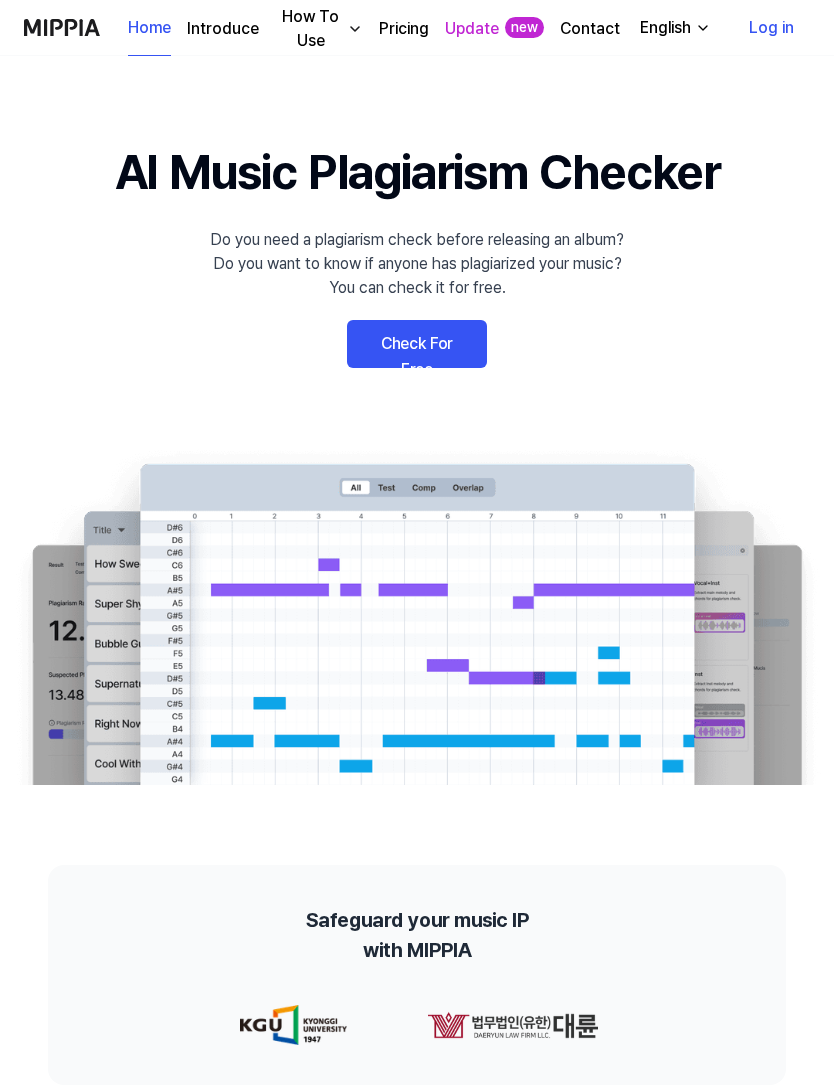 scroll, scrollTop: 0, scrollLeft: 0, axis: both 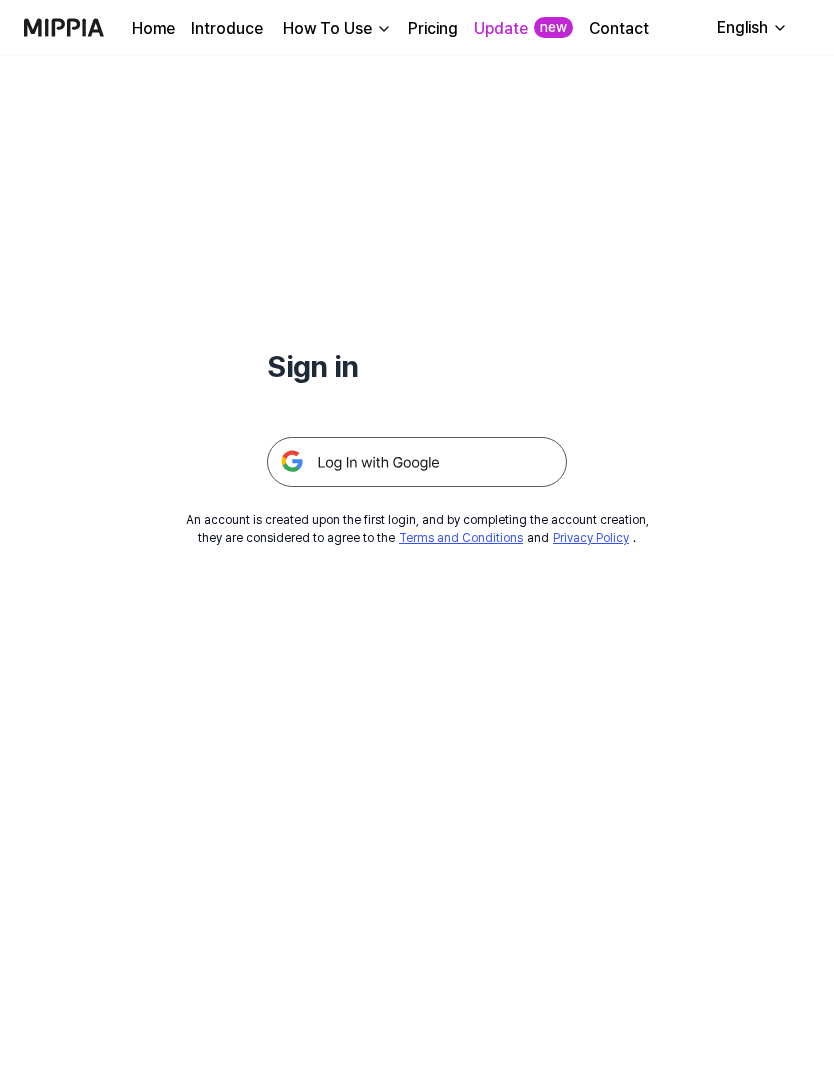 click at bounding box center (417, 462) 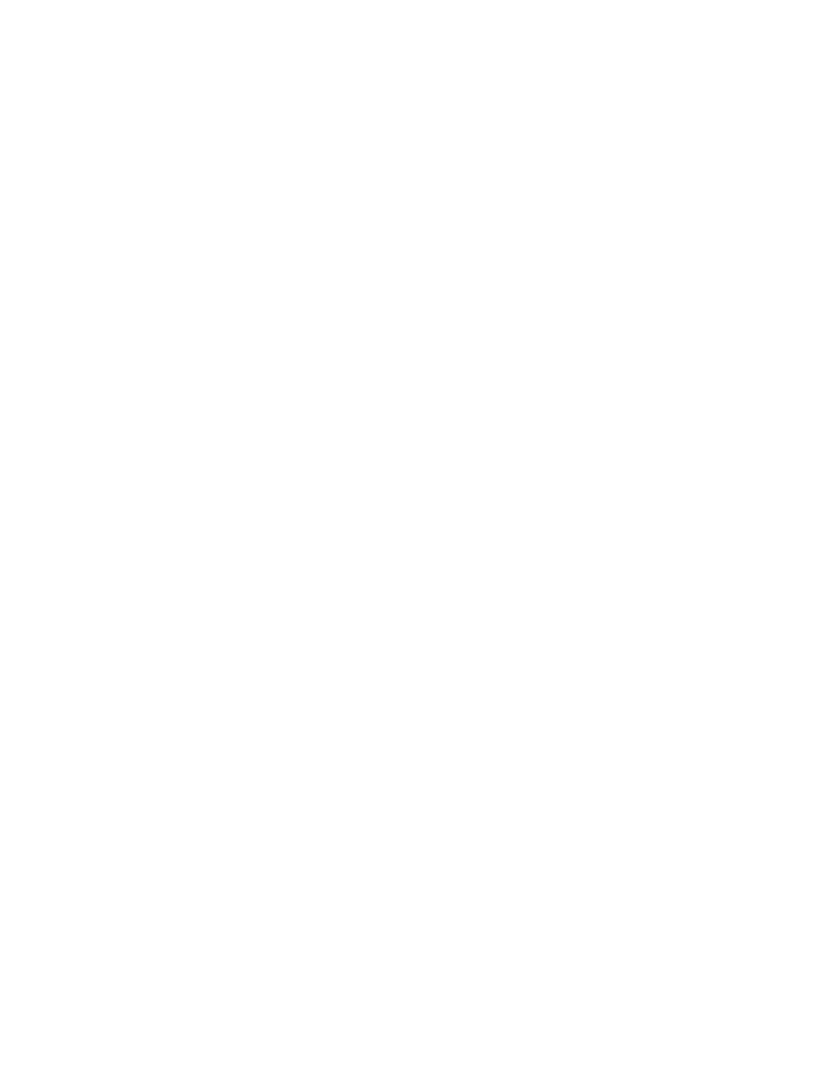 scroll, scrollTop: 0, scrollLeft: 0, axis: both 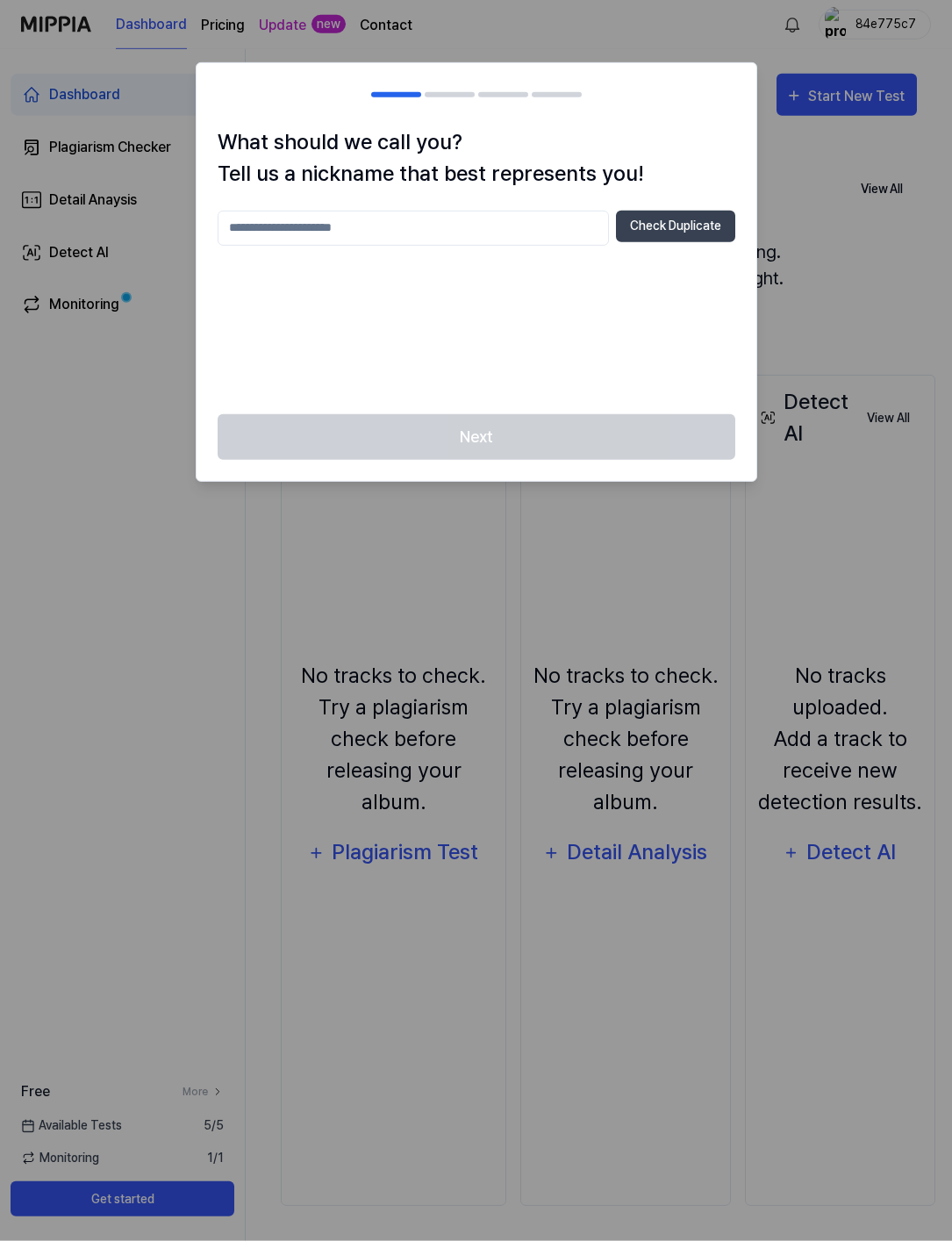 click at bounding box center (413, 228) 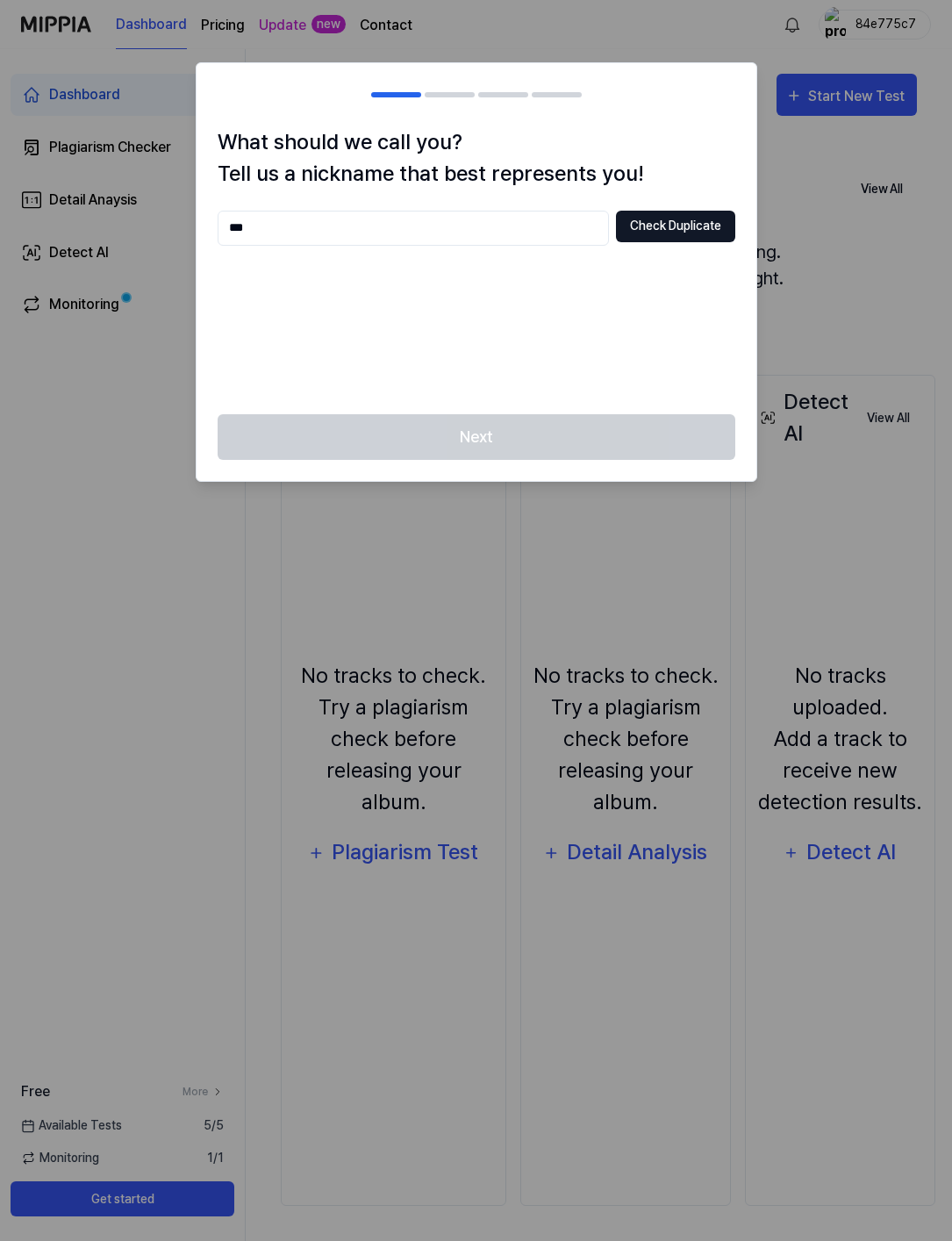 type on "***" 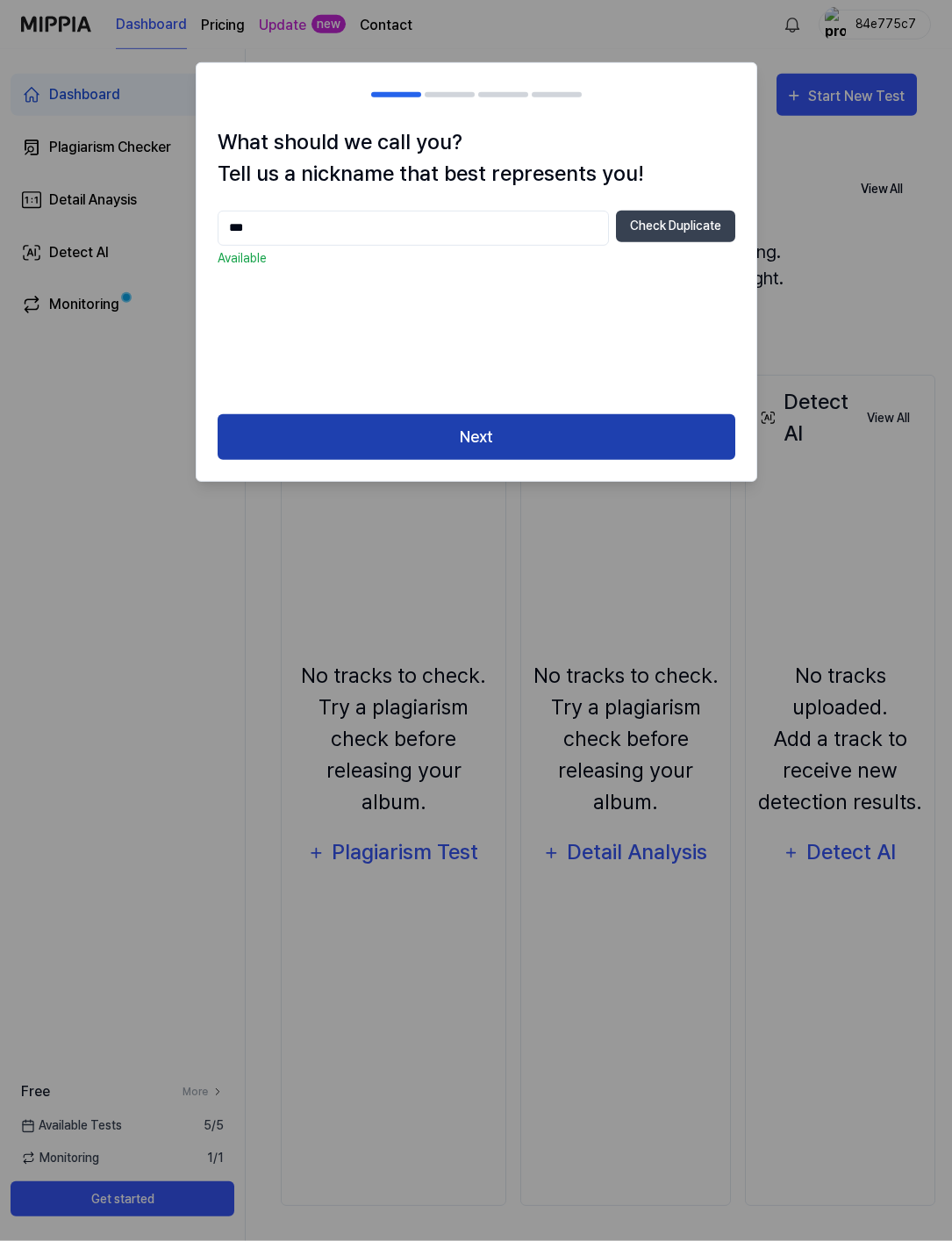 click on "Next" at bounding box center (476, 437) 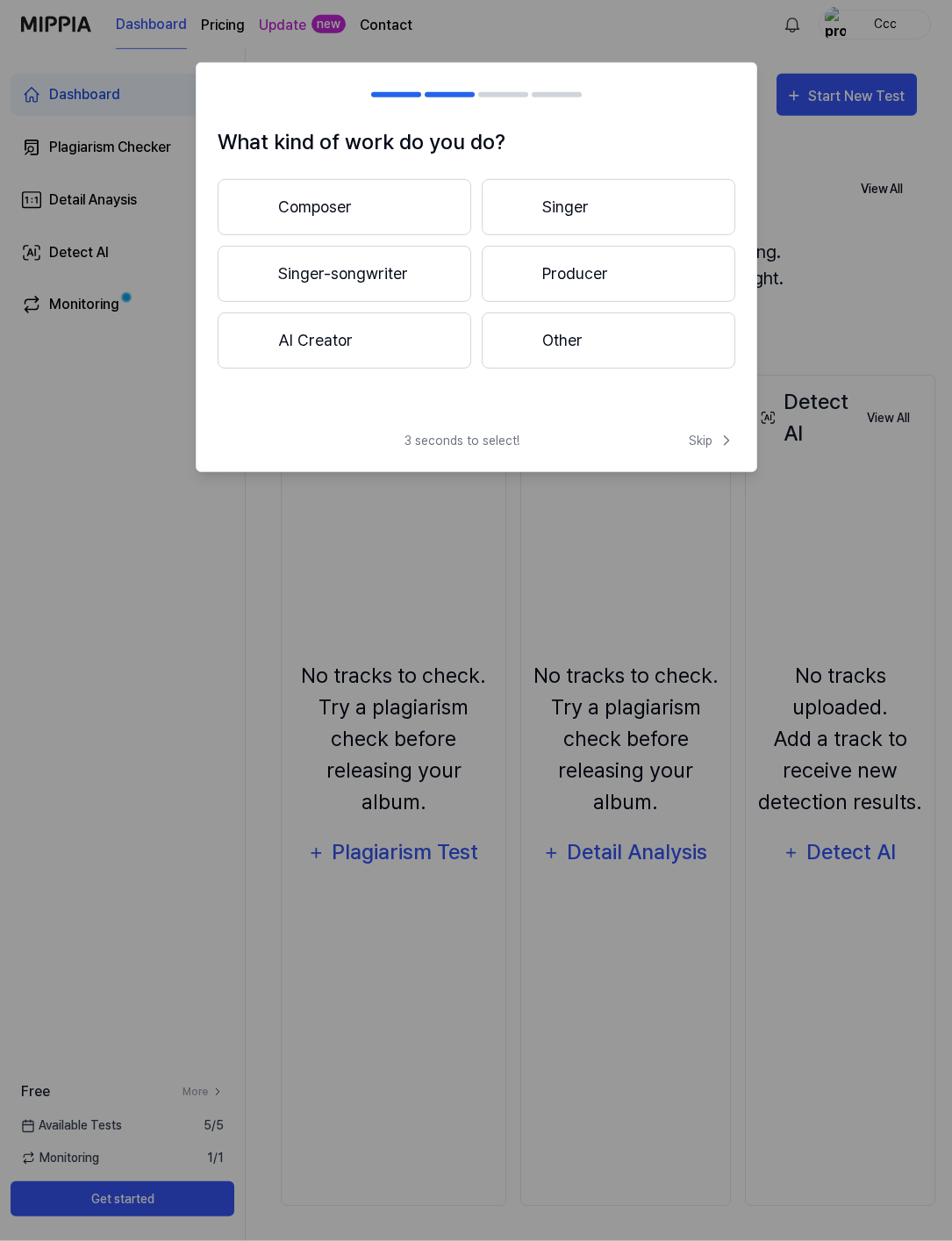 click on "Composer" at bounding box center [344, 207] 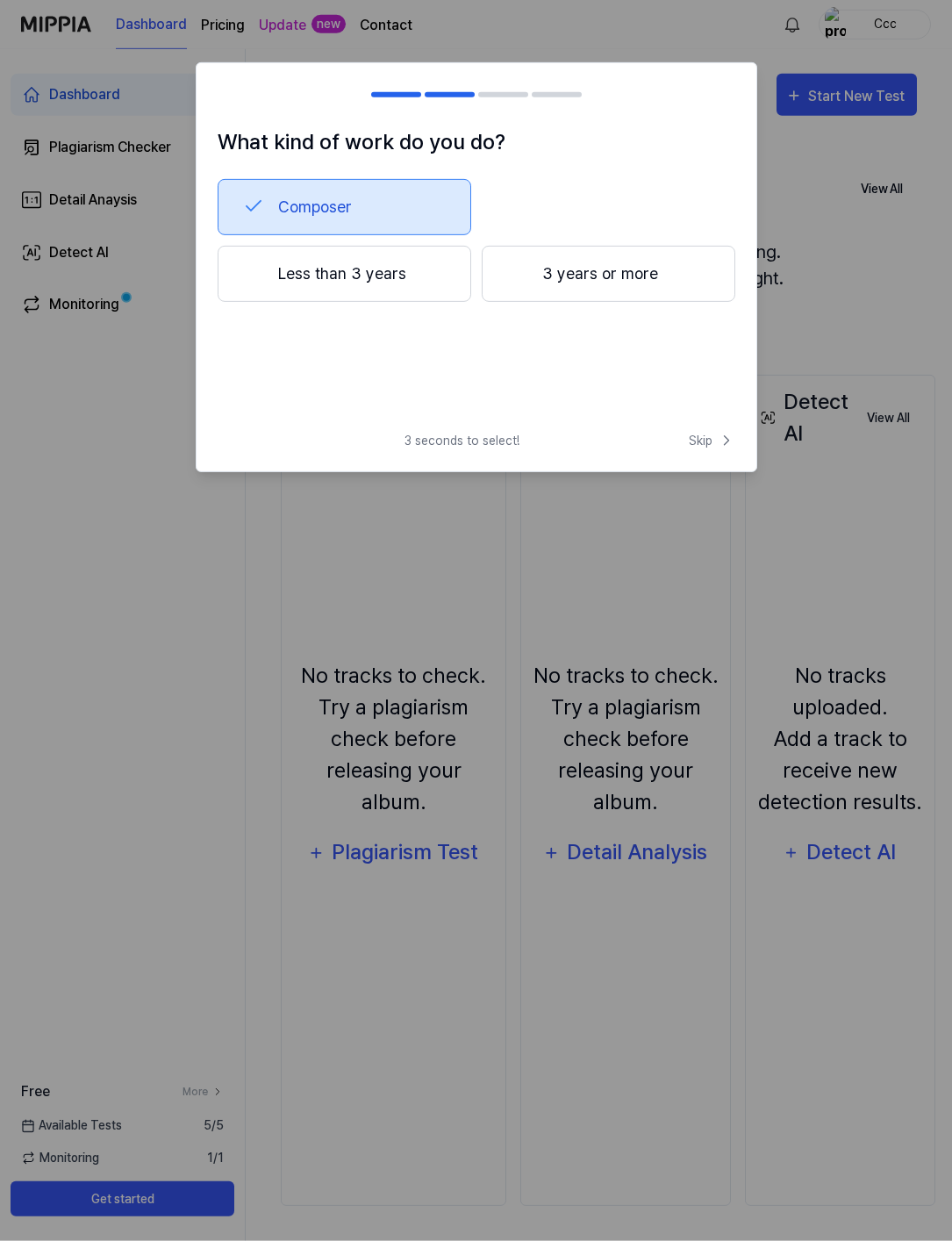 click on "Composer" at bounding box center (476, 207) 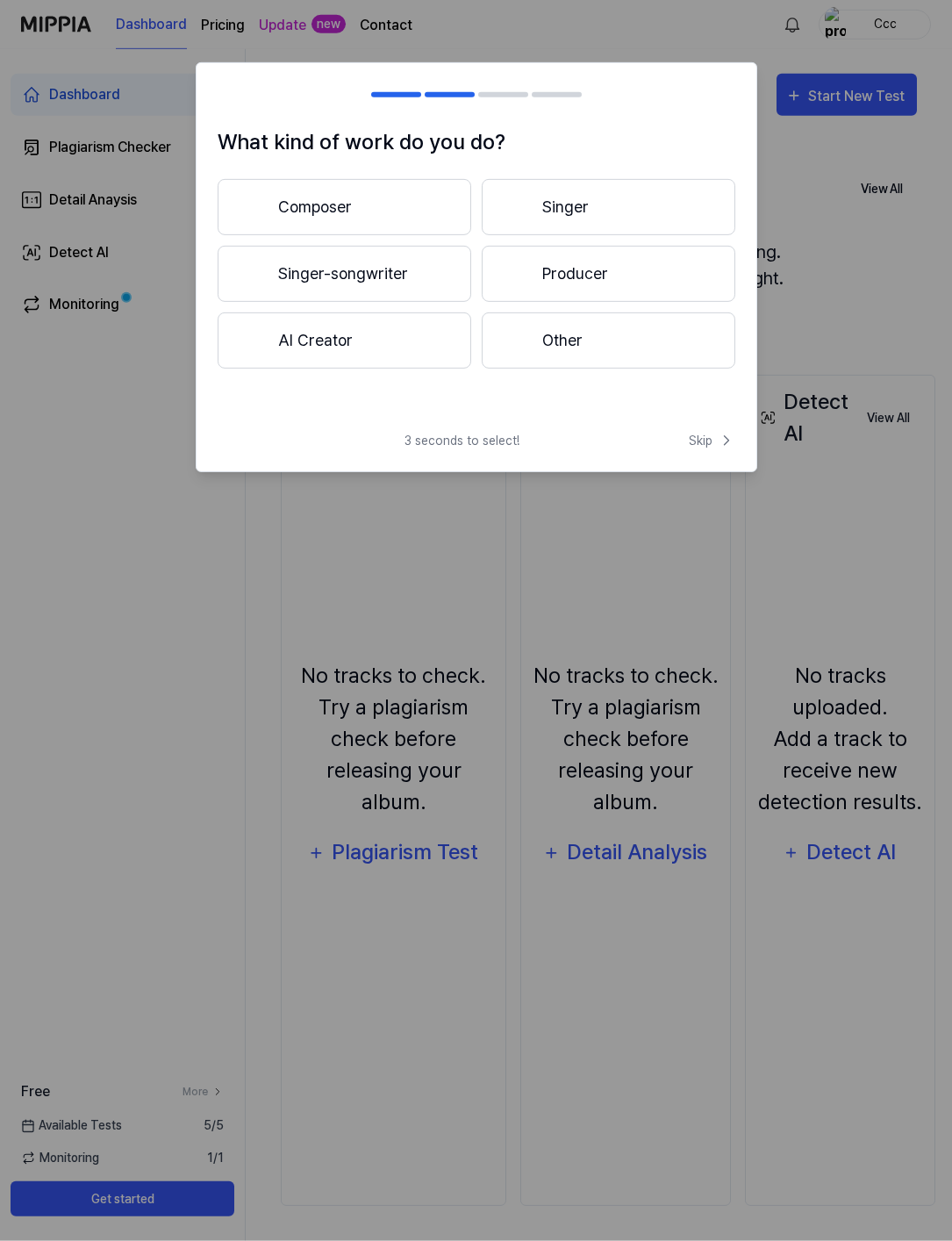 click on "Singer-songwriter" at bounding box center (344, 274) 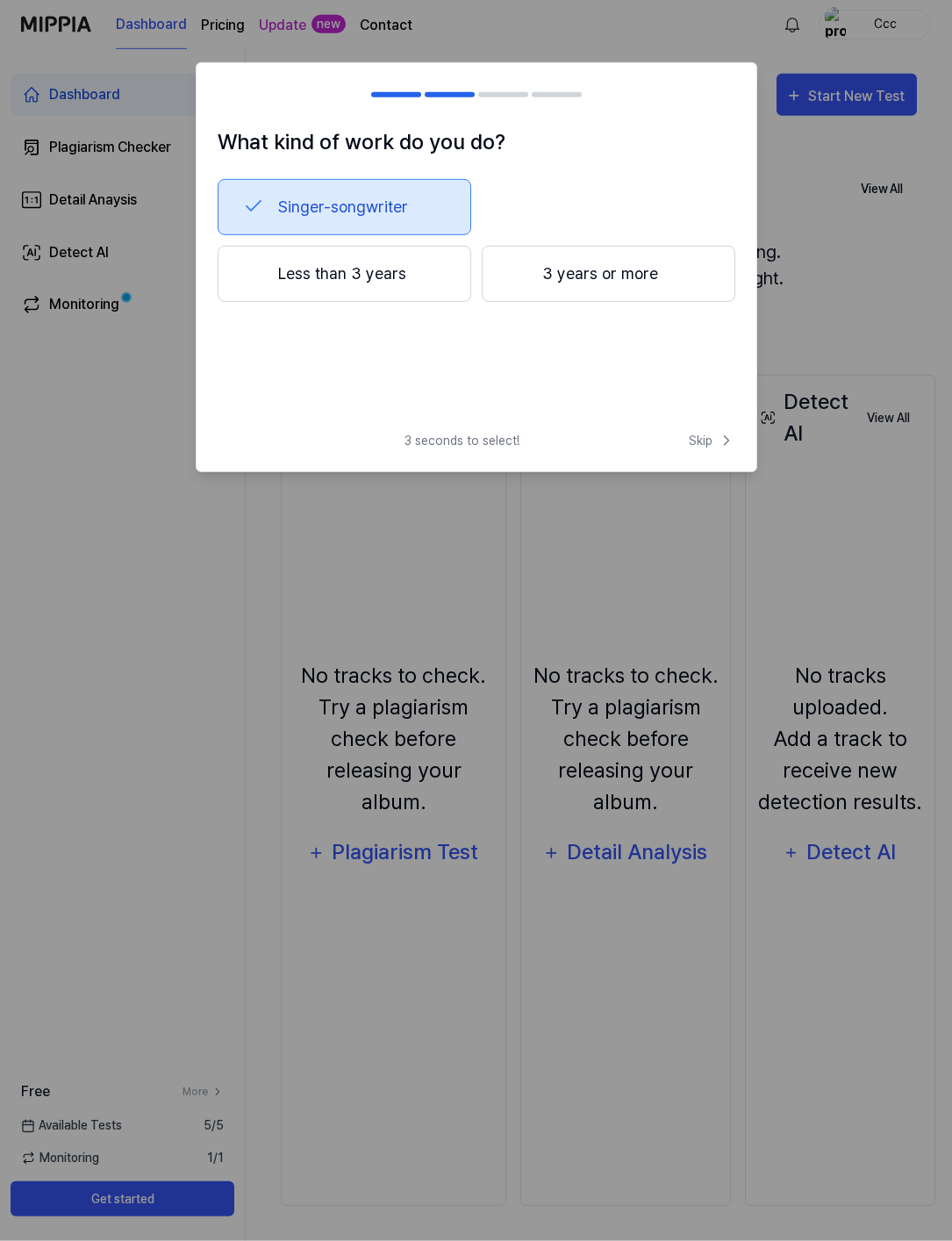 click on "3 years or more" at bounding box center [608, 274] 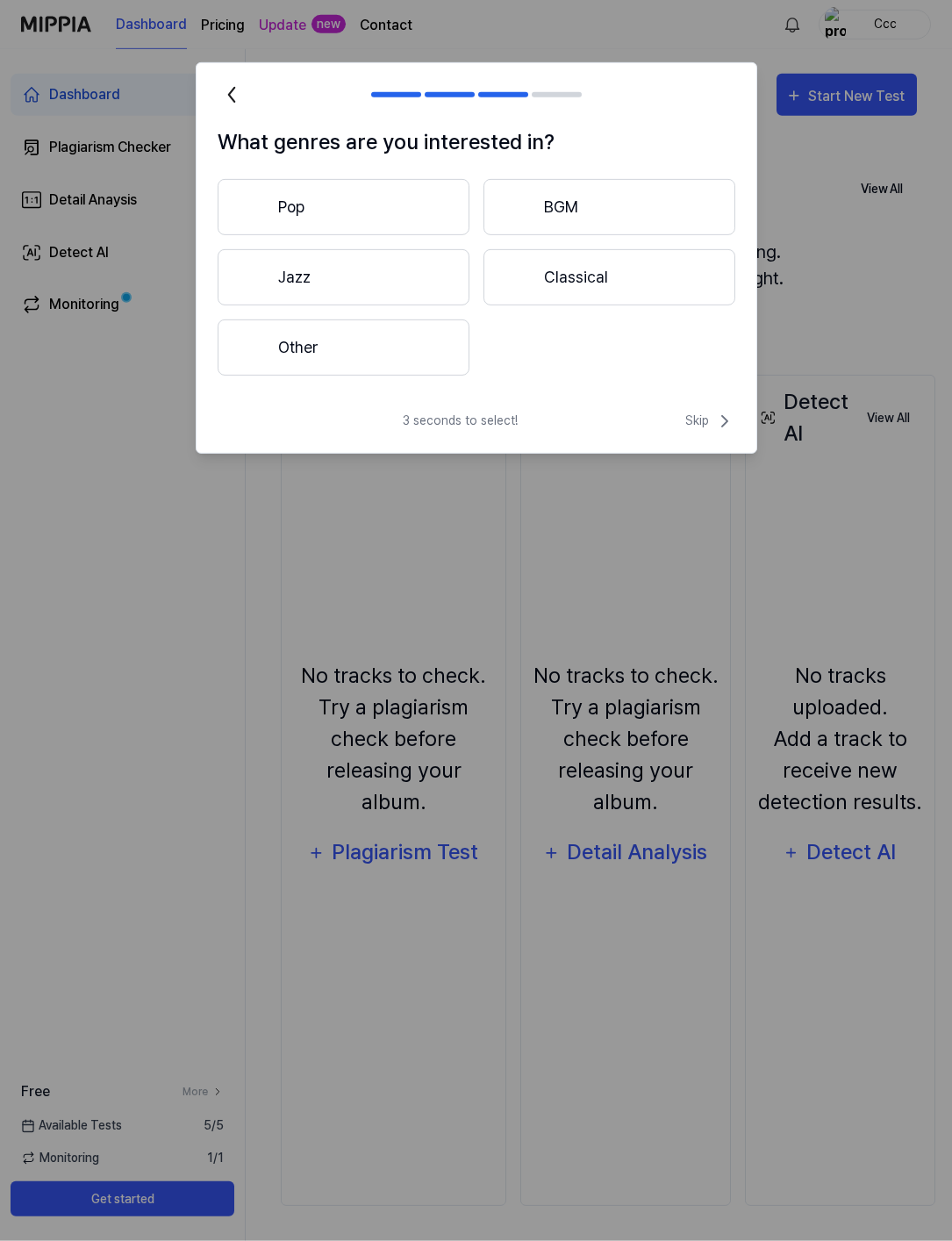 click on "Pop" at bounding box center [343, 207] 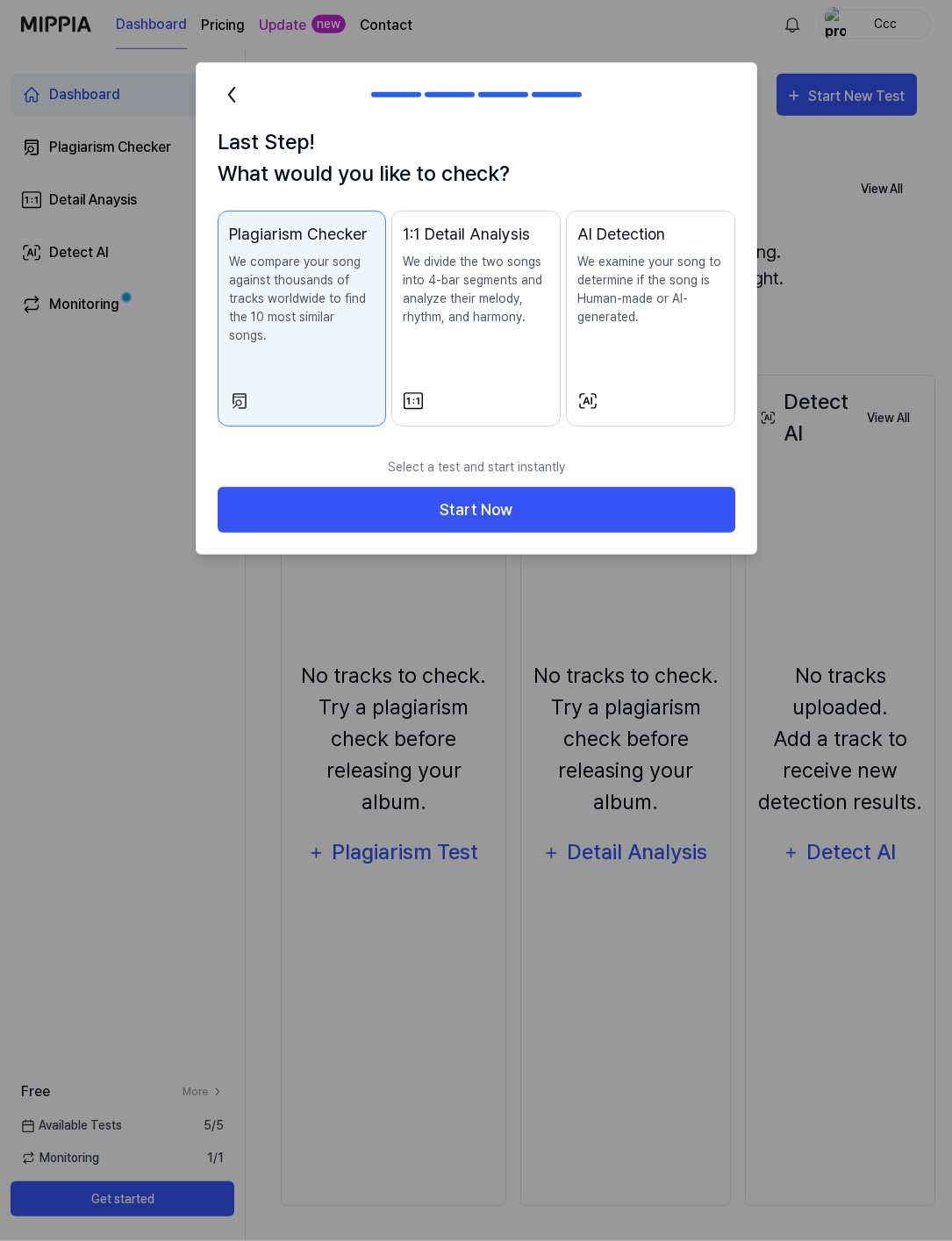 click on "We examine your song to determine if the song is Human-made or AI-generated." at bounding box center [650, 290] 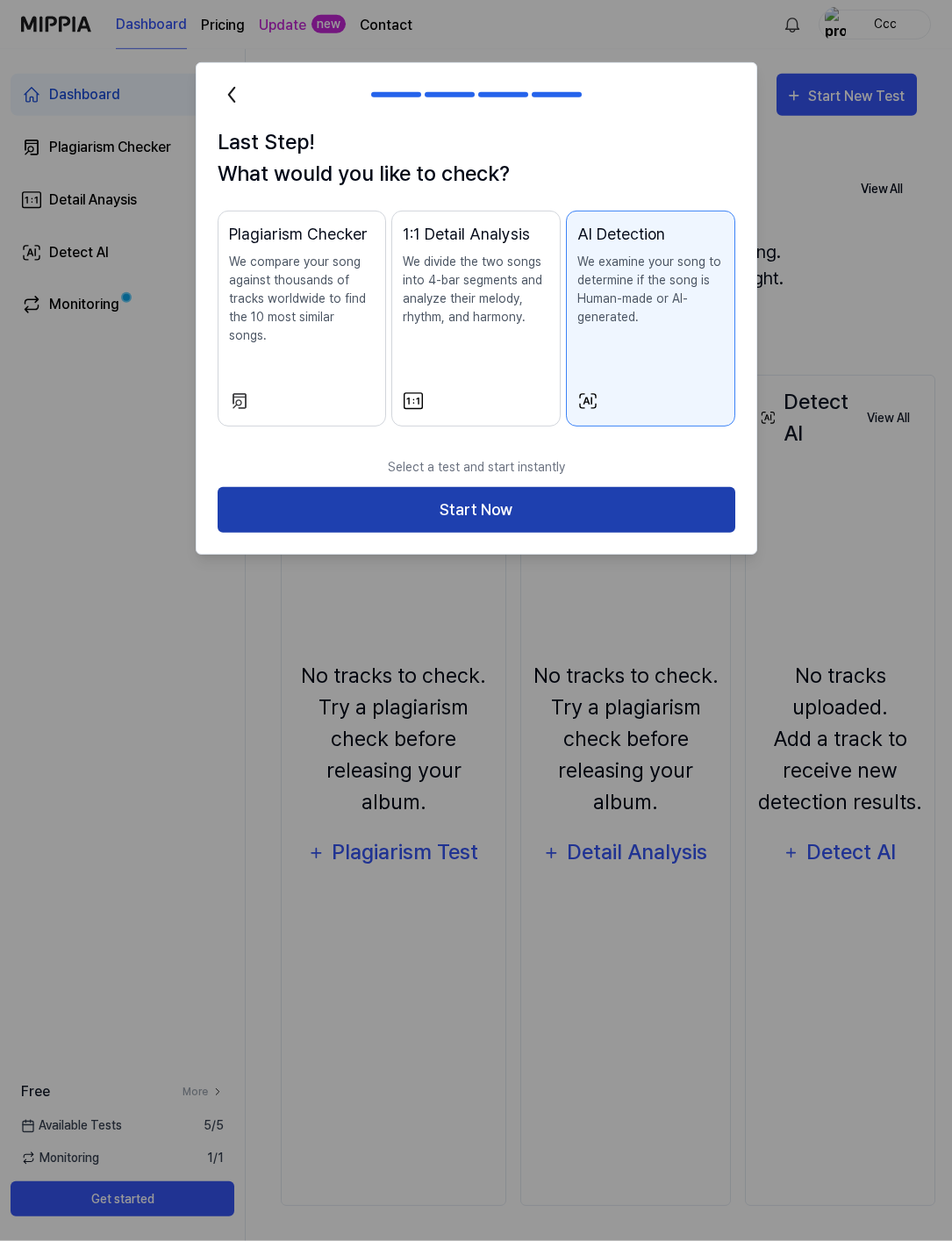 click on "Start Now" at bounding box center (476, 510) 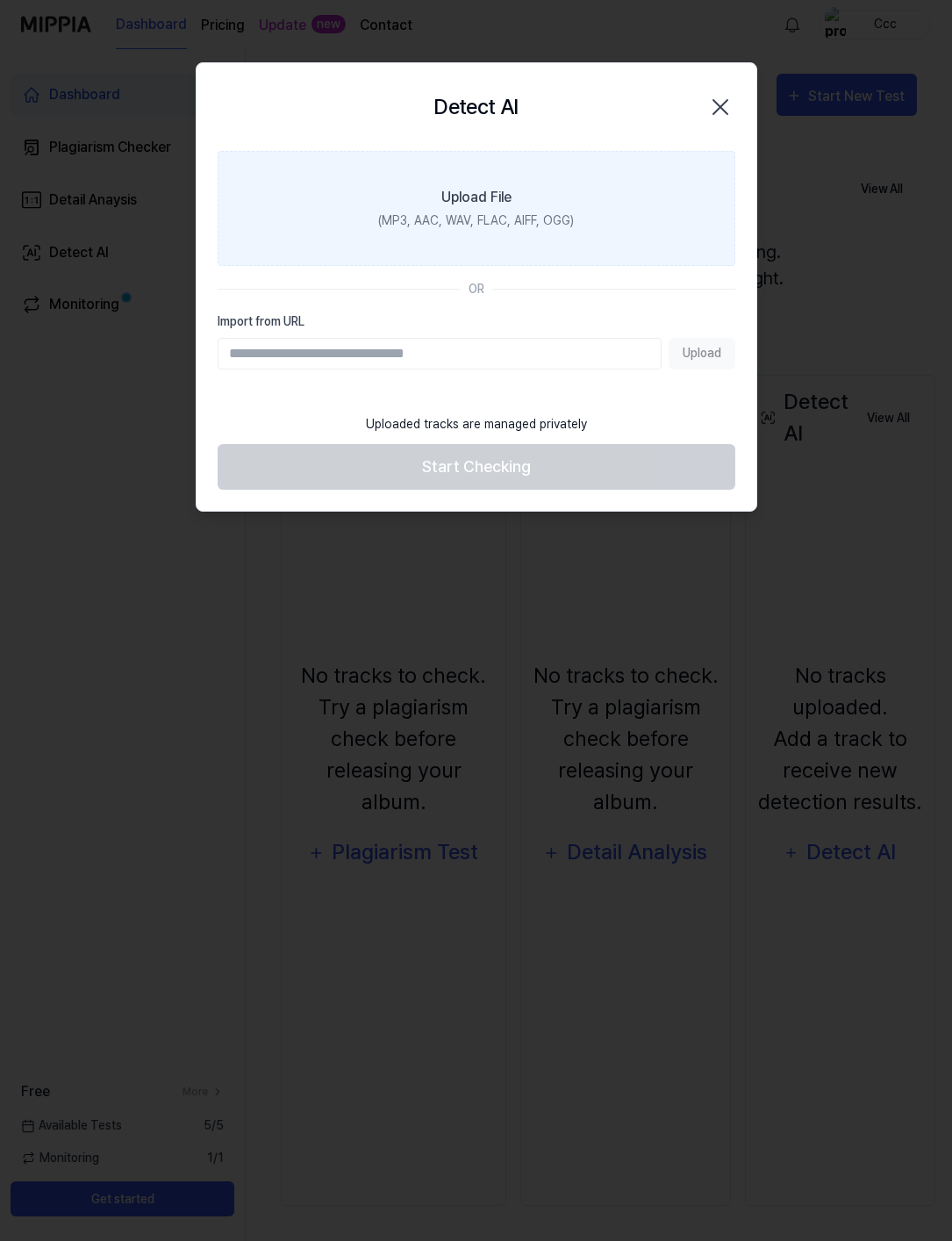 click on "Upload File" at bounding box center (476, 197) 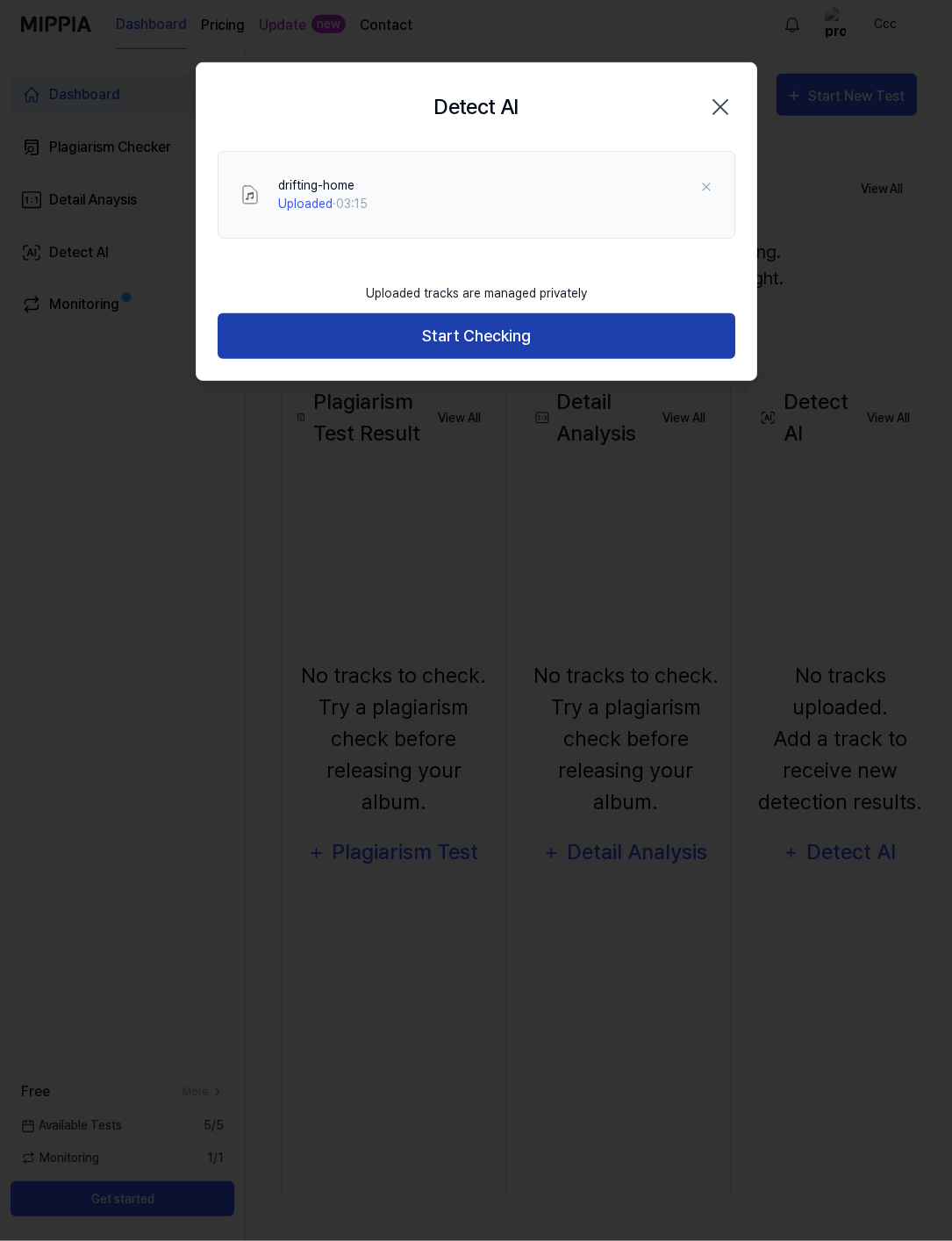 click on "Start Checking" at bounding box center [476, 336] 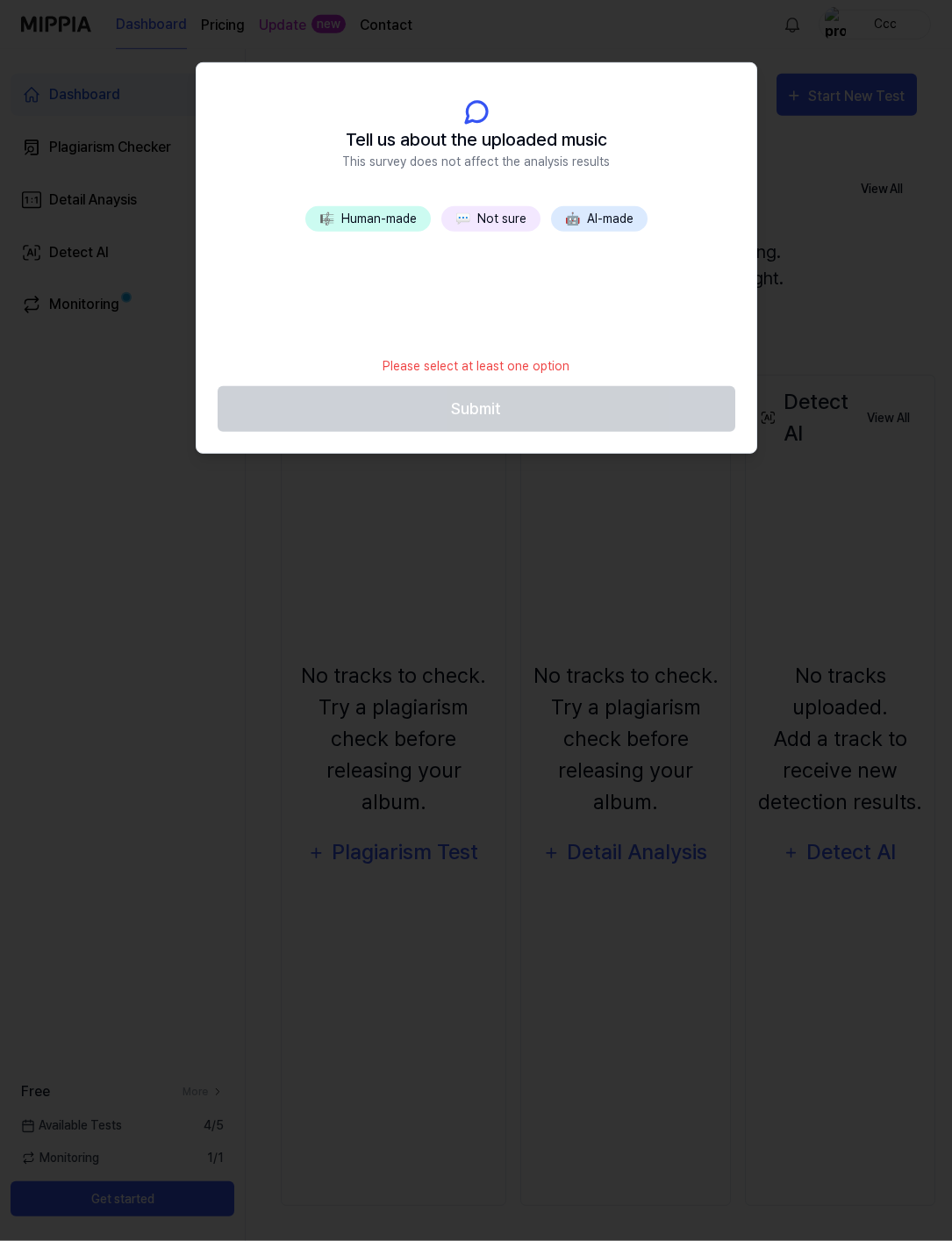 click on "💬 Not sure" at bounding box center [490, 219] 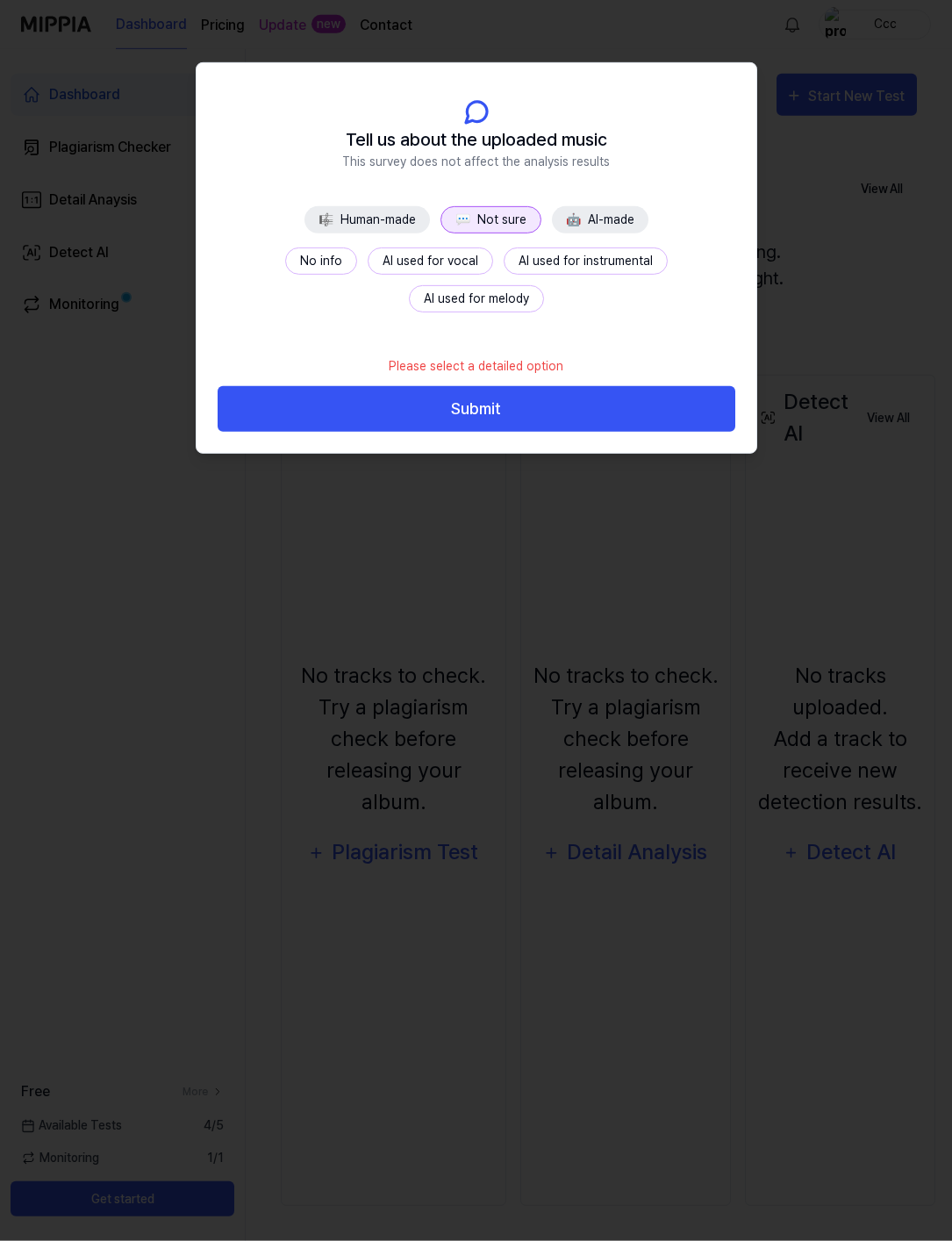 click on "No info" at bounding box center (321, 261) 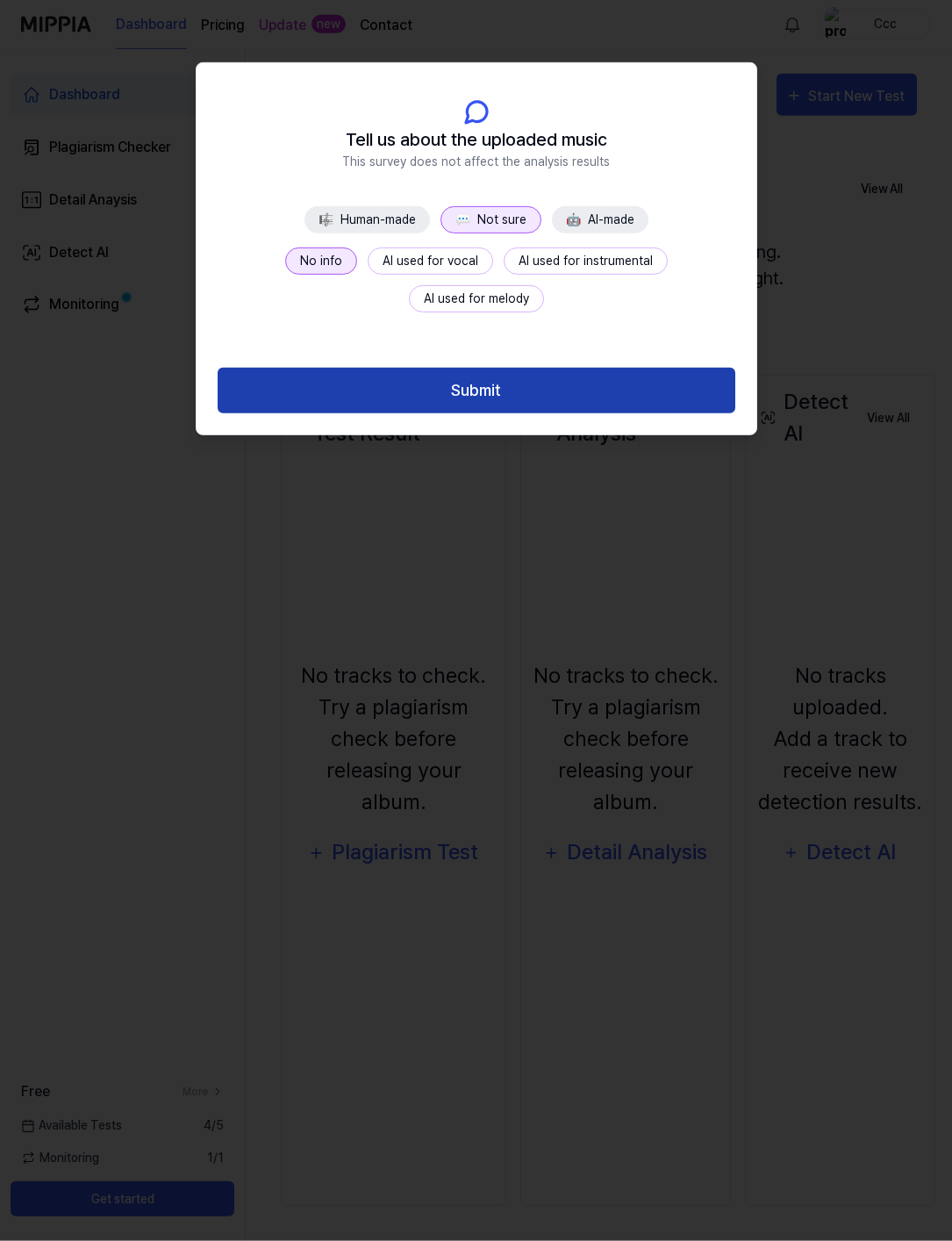 click on "Submit" at bounding box center (476, 391) 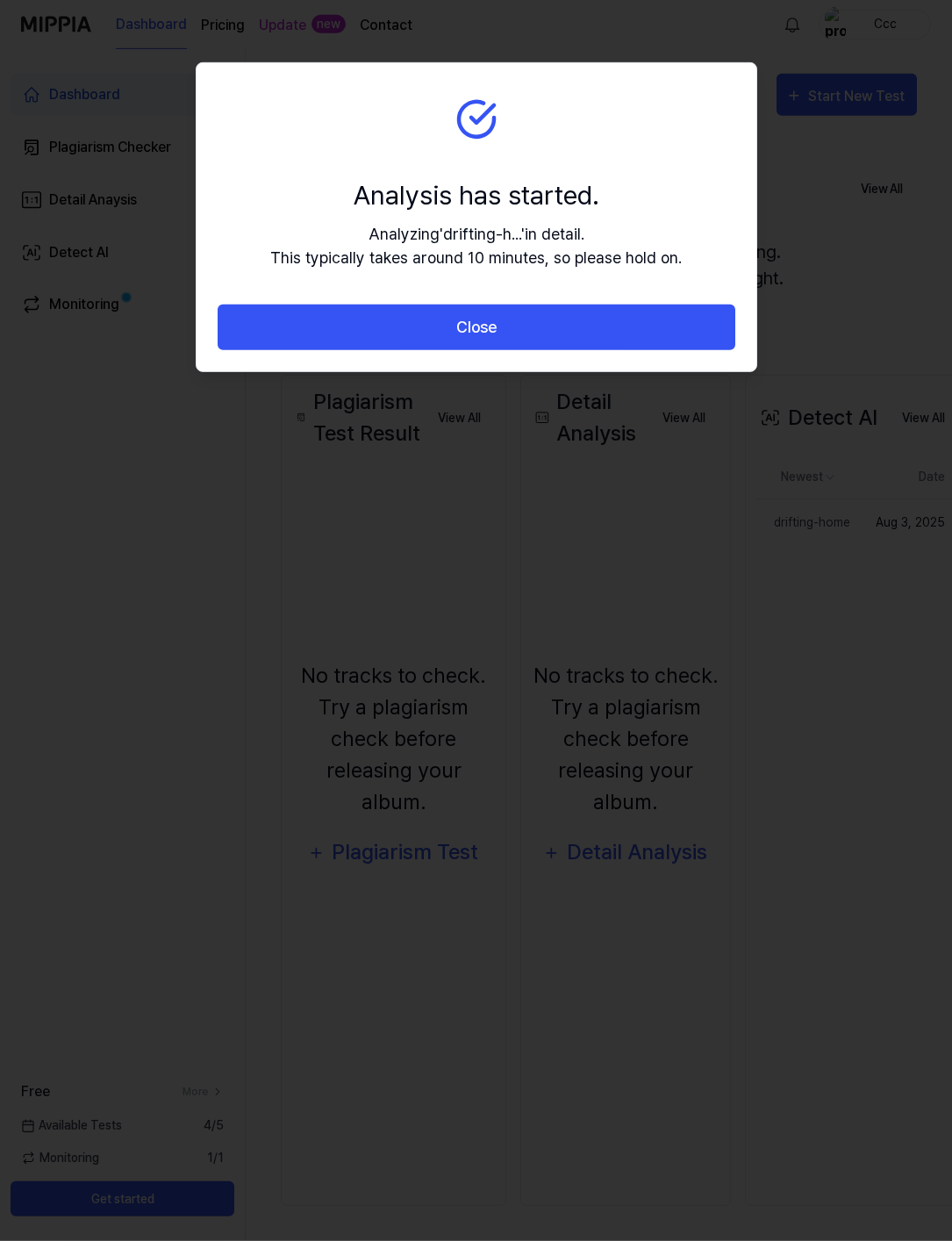 click on "Close" at bounding box center (476, 327) 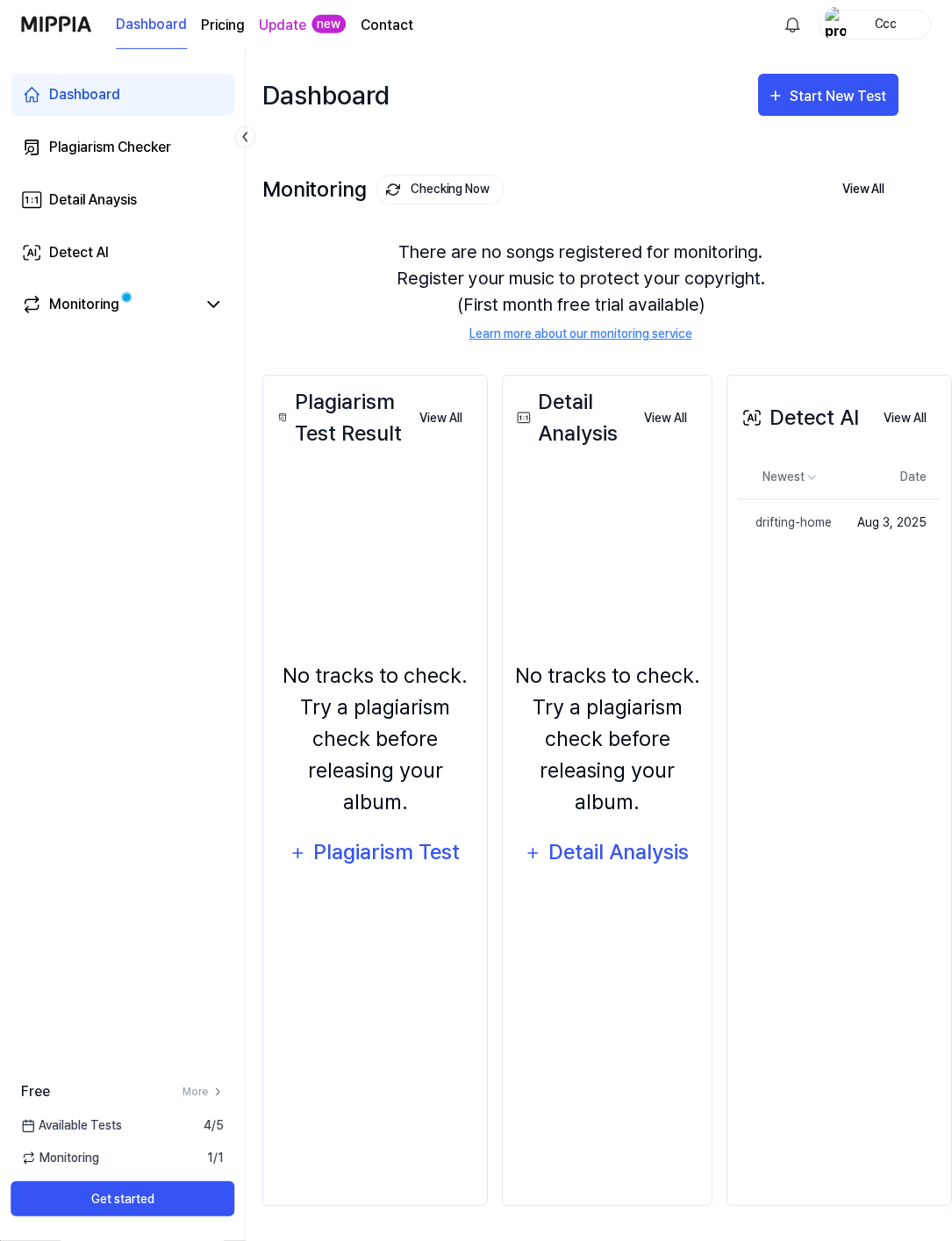 scroll, scrollTop: 27, scrollLeft: 43, axis: both 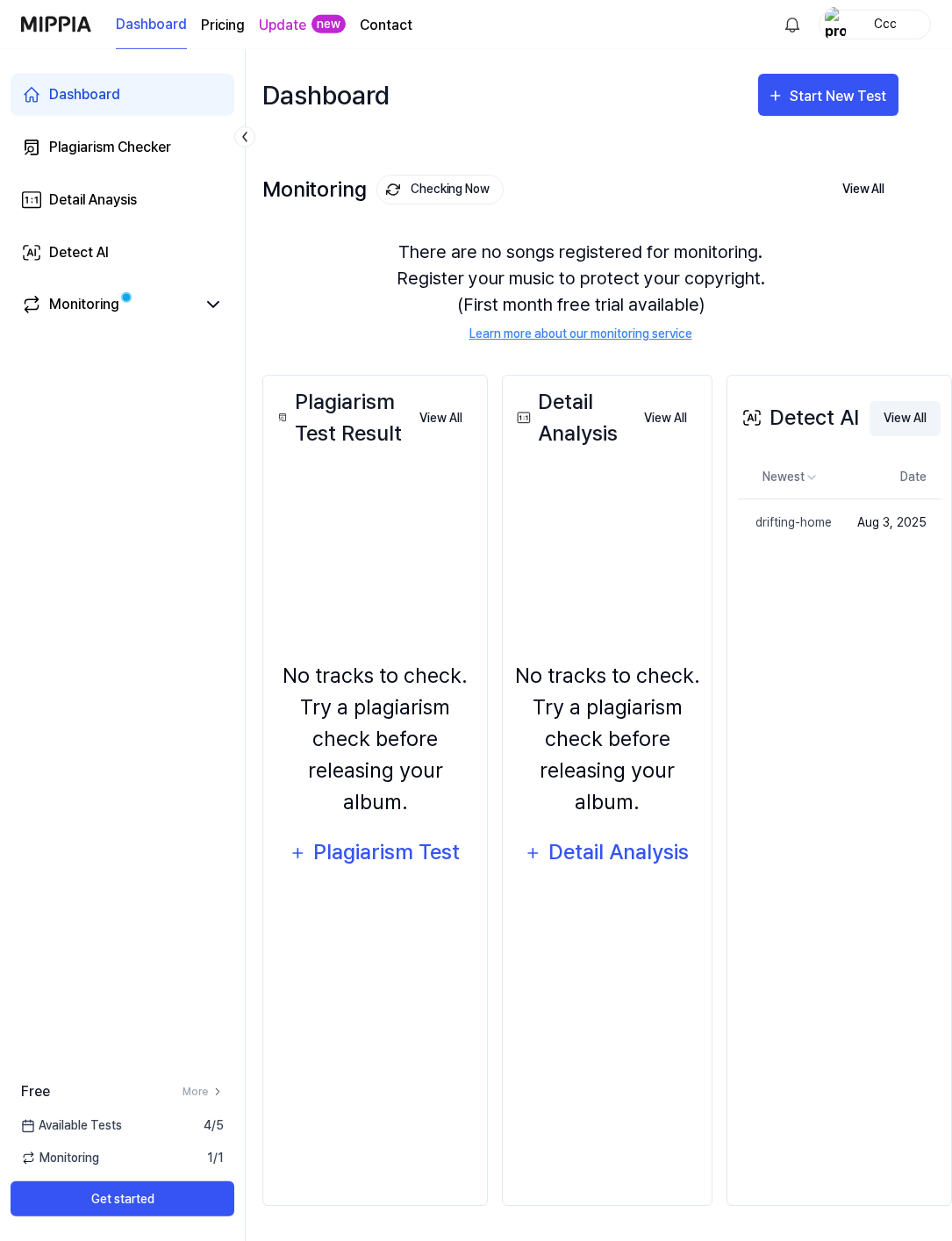 click on "View All" at bounding box center (905, 419) 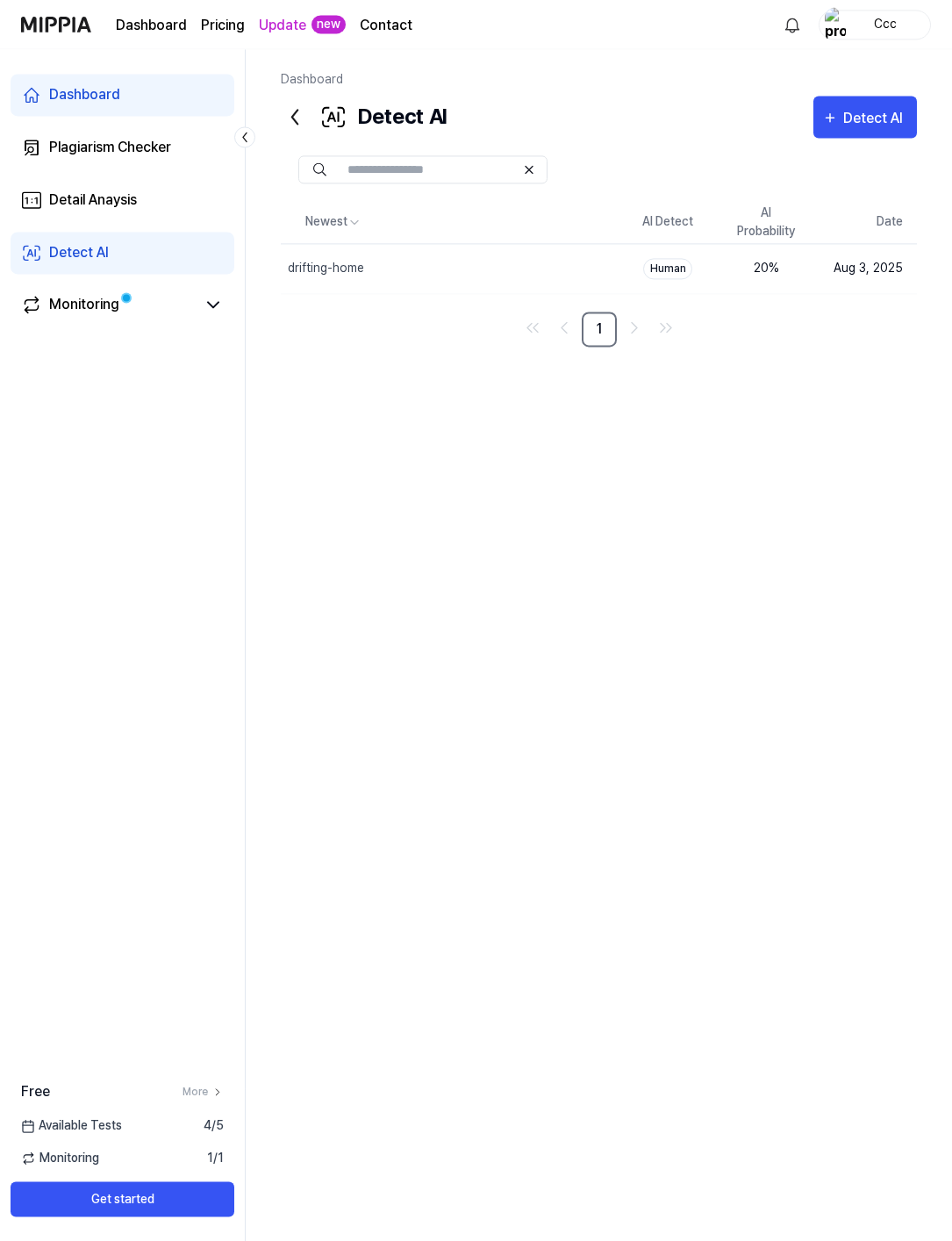scroll, scrollTop: 0, scrollLeft: 0, axis: both 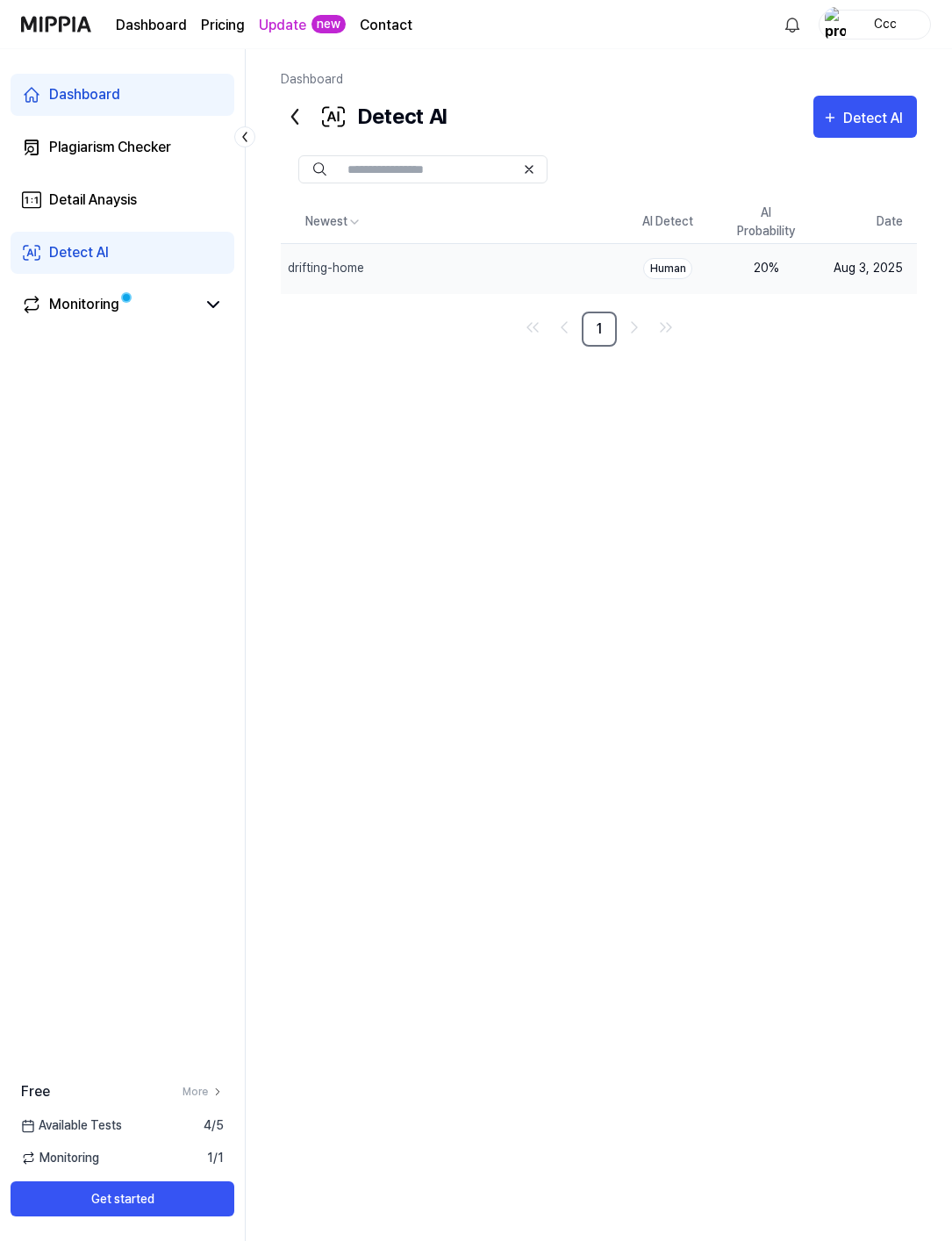 click on "Human" at bounding box center [668, 269] 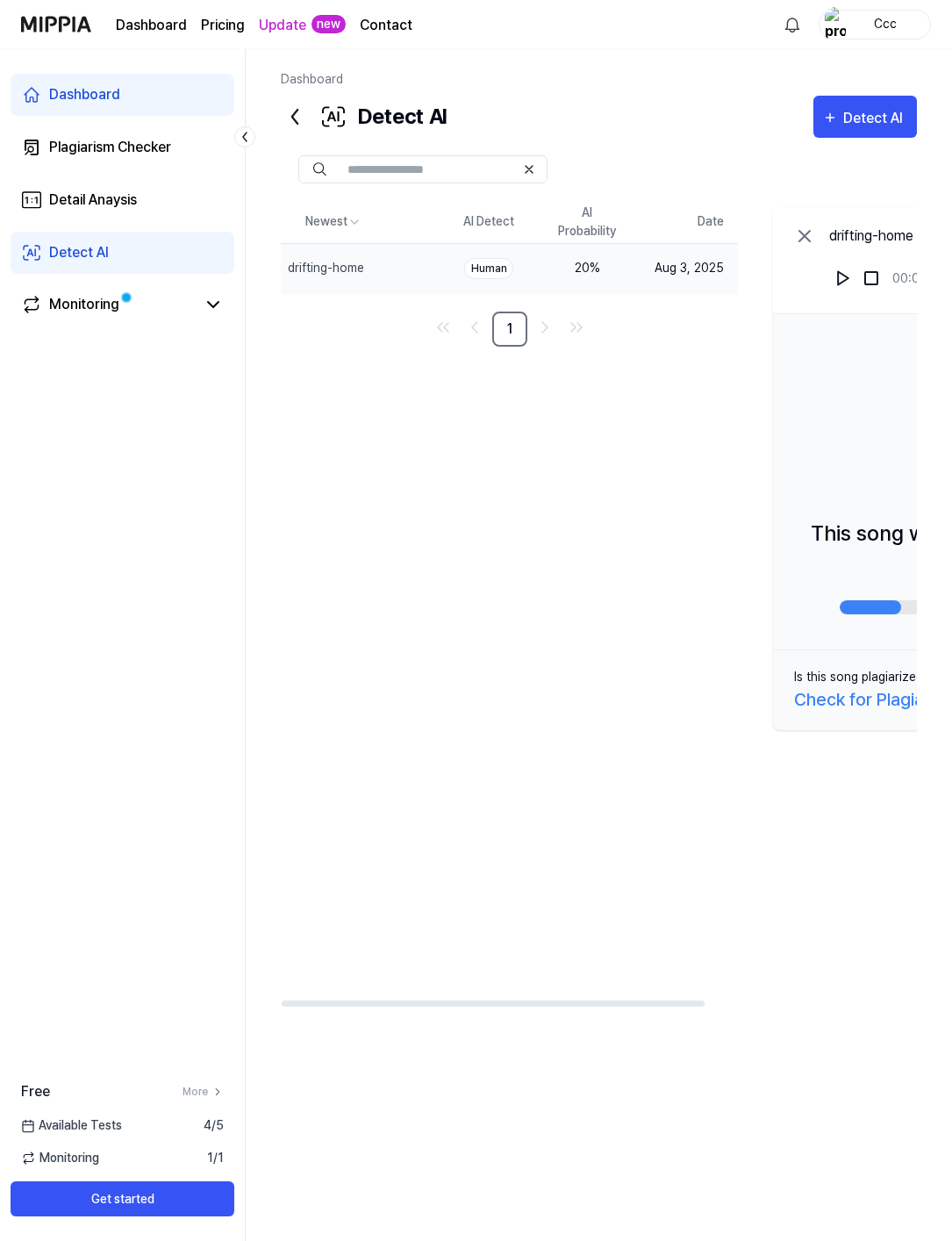 scroll, scrollTop: 0, scrollLeft: 0, axis: both 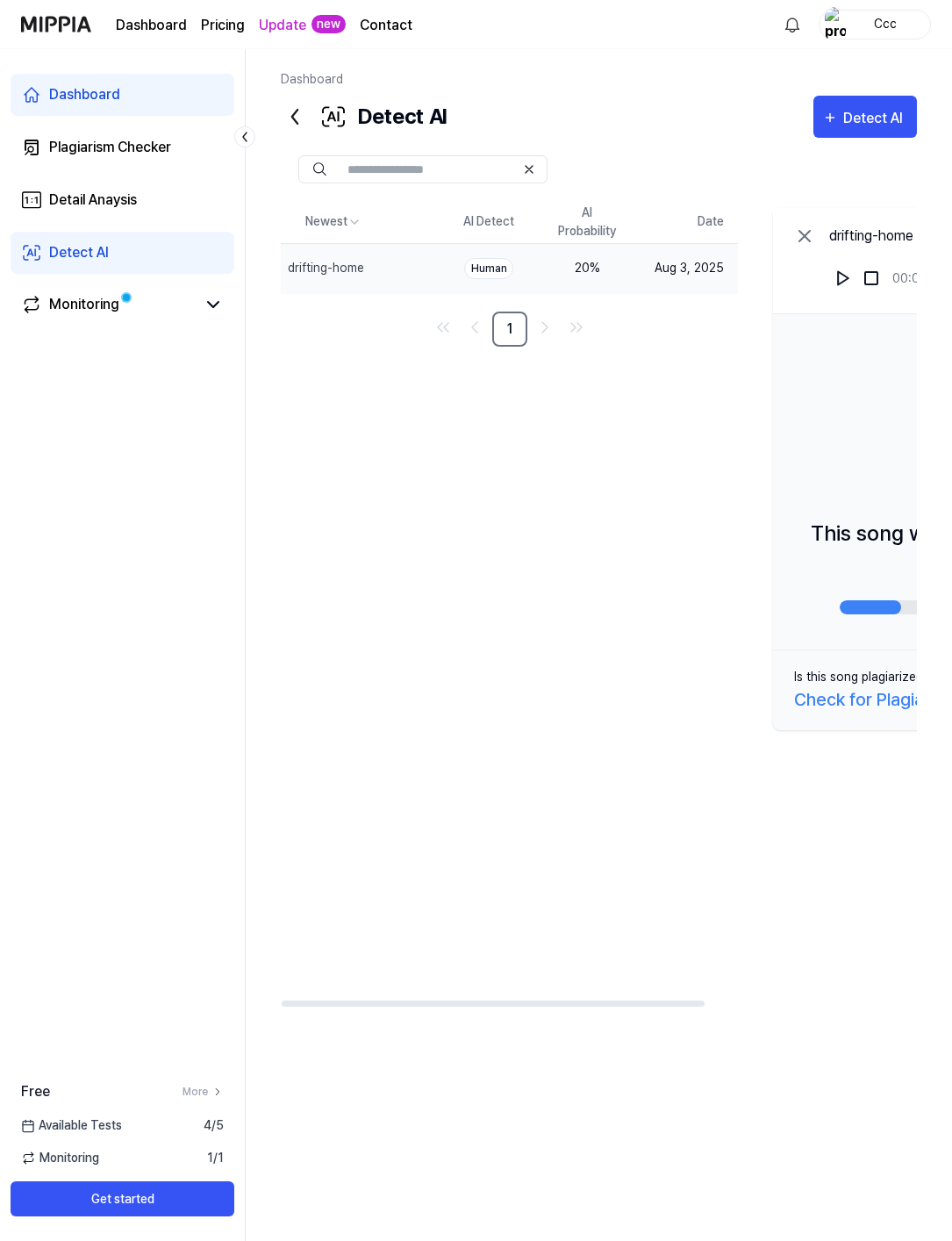 click 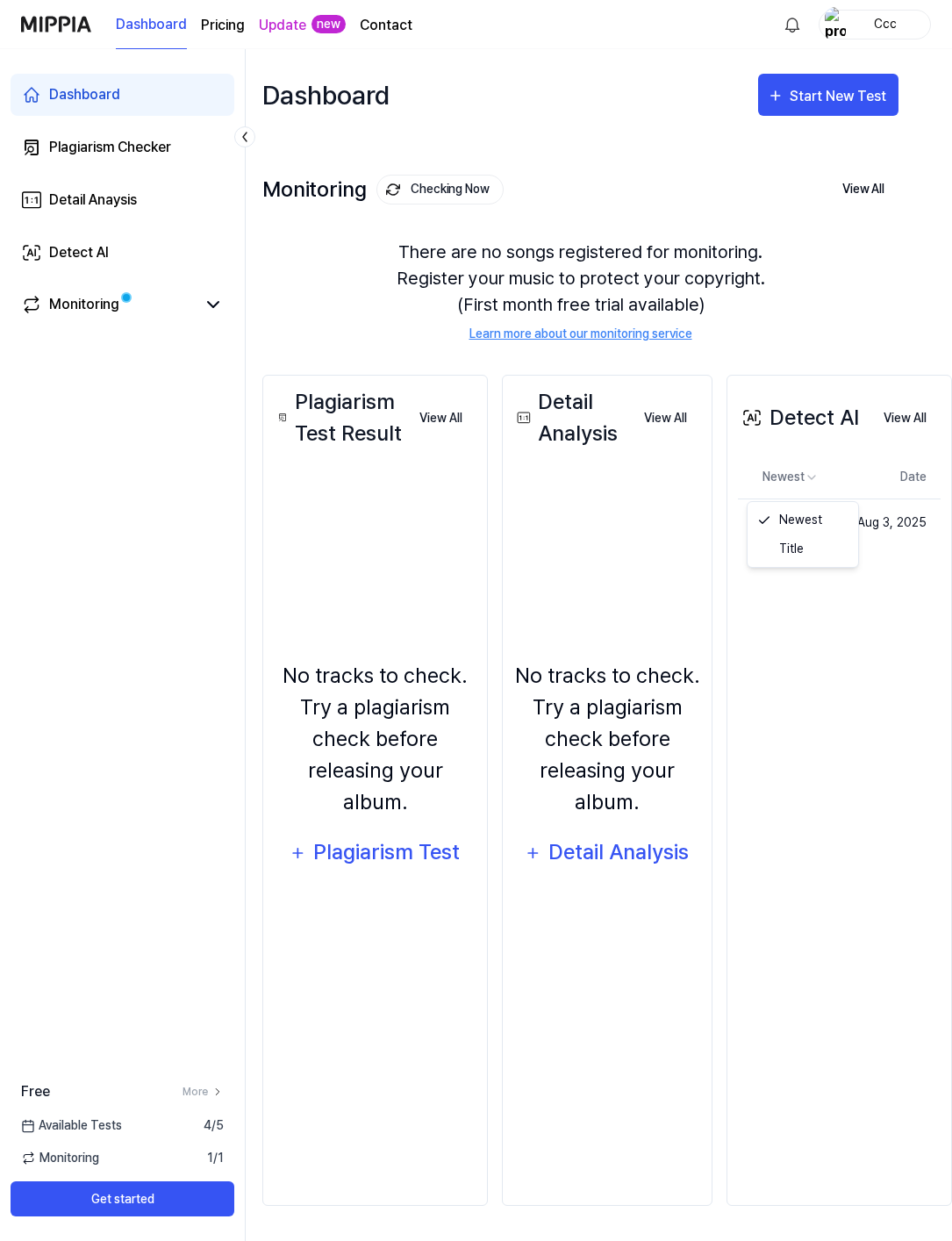 scroll, scrollTop: 0, scrollLeft: 33, axis: horizontal 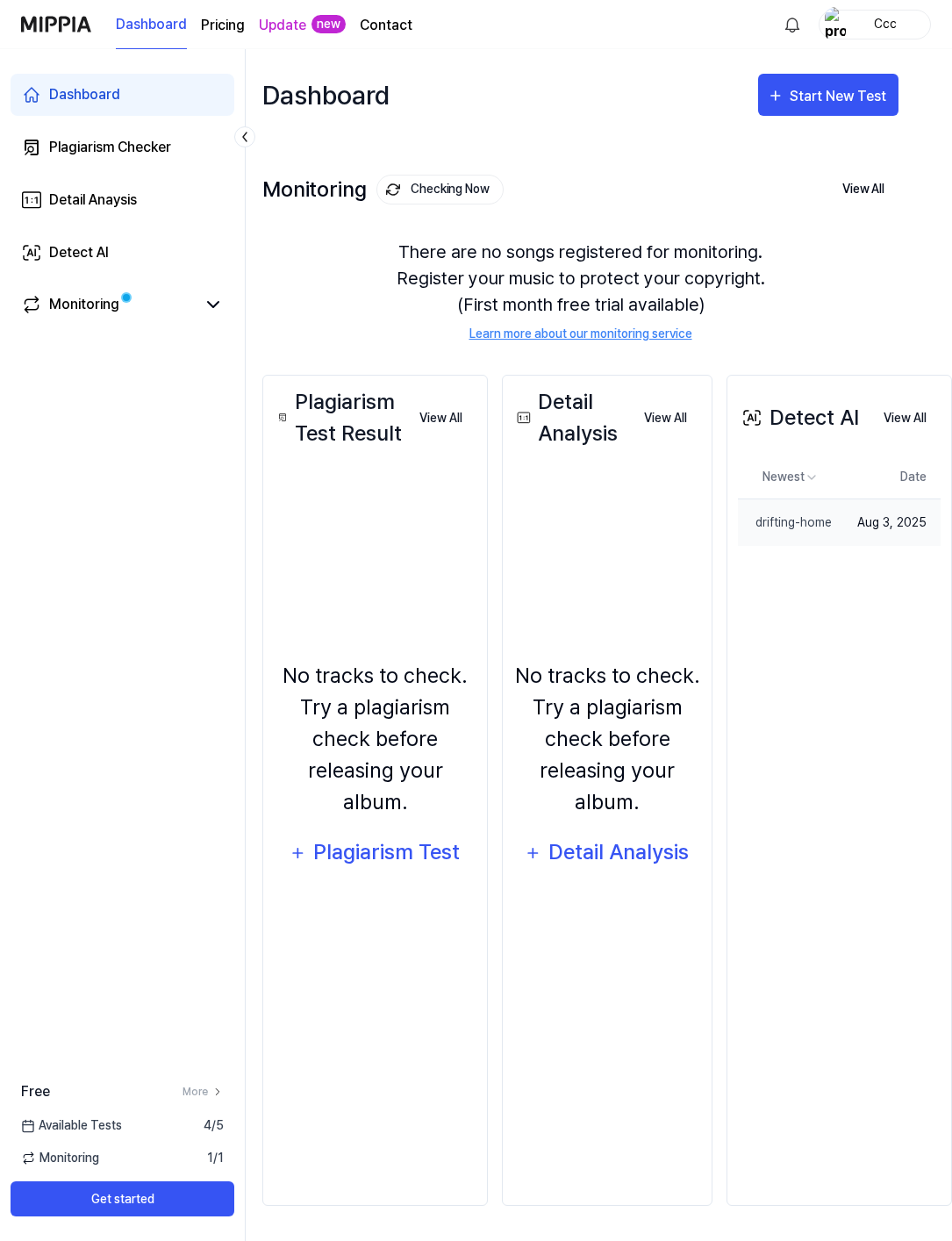 click on "[MONTH] [DAY], [YEAR]" at bounding box center [891, 522] 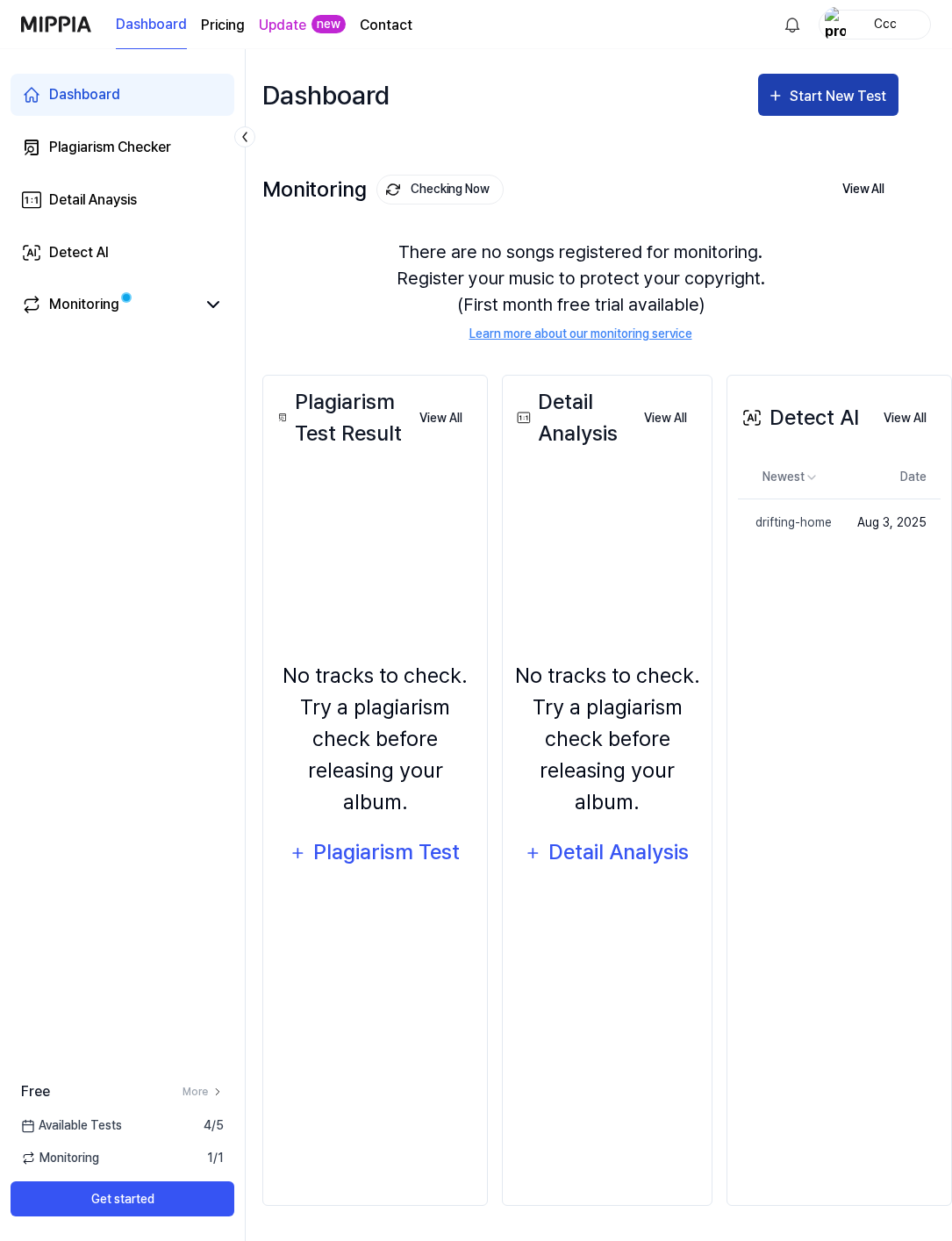 click on "Start New Test" at bounding box center [840, 97] 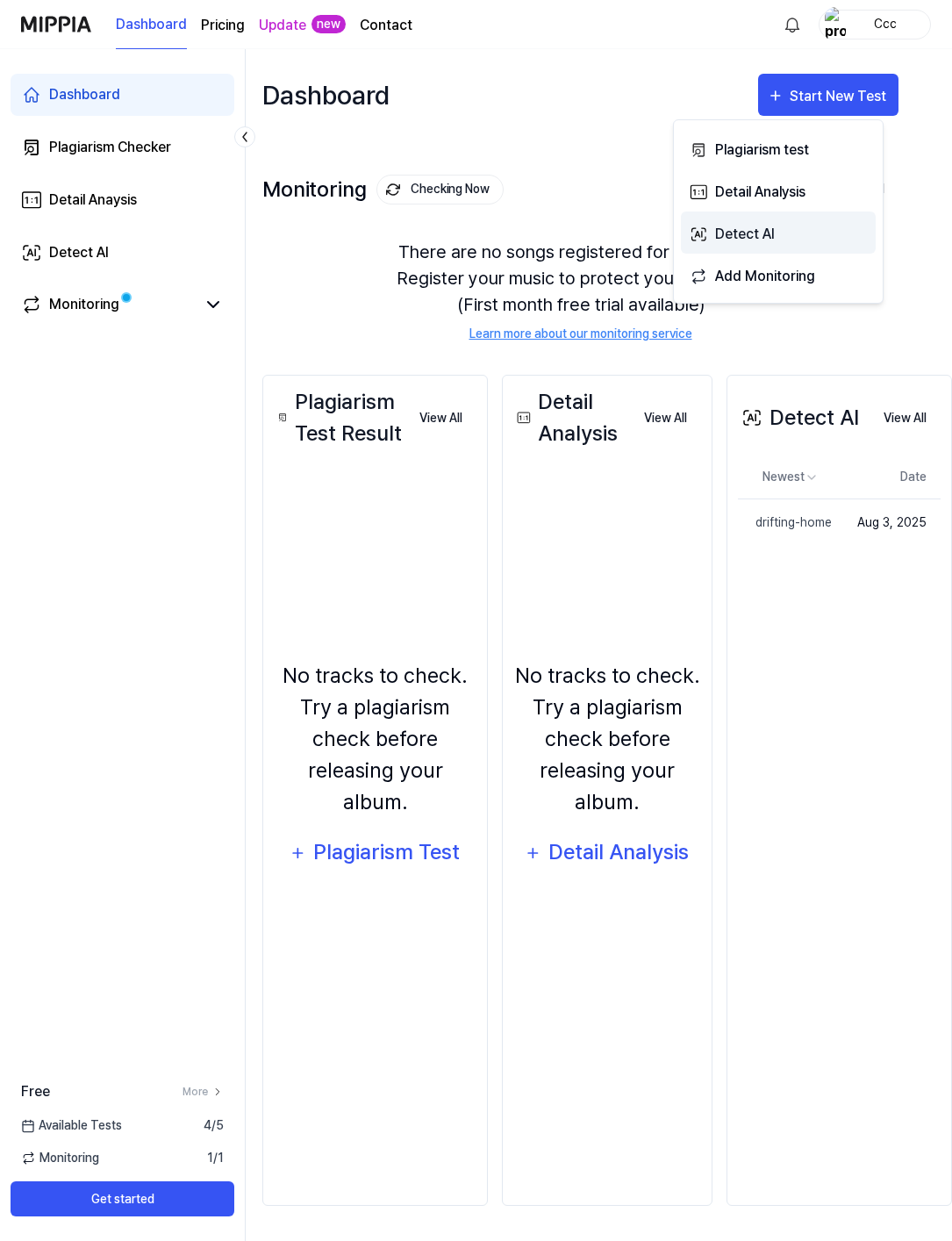 click on "Detect AI" at bounding box center [791, 234] 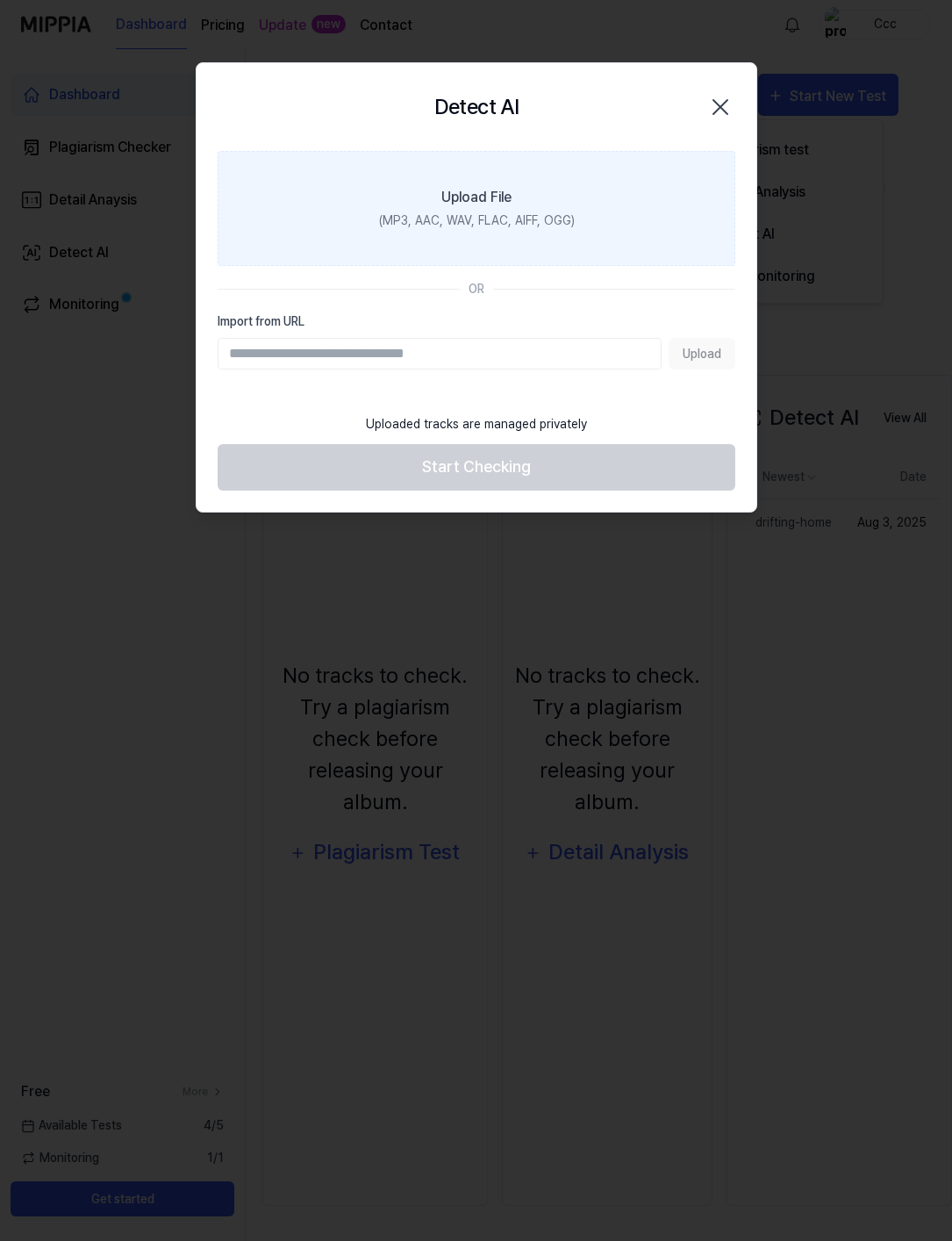 click on "Upload File" at bounding box center (476, 197) 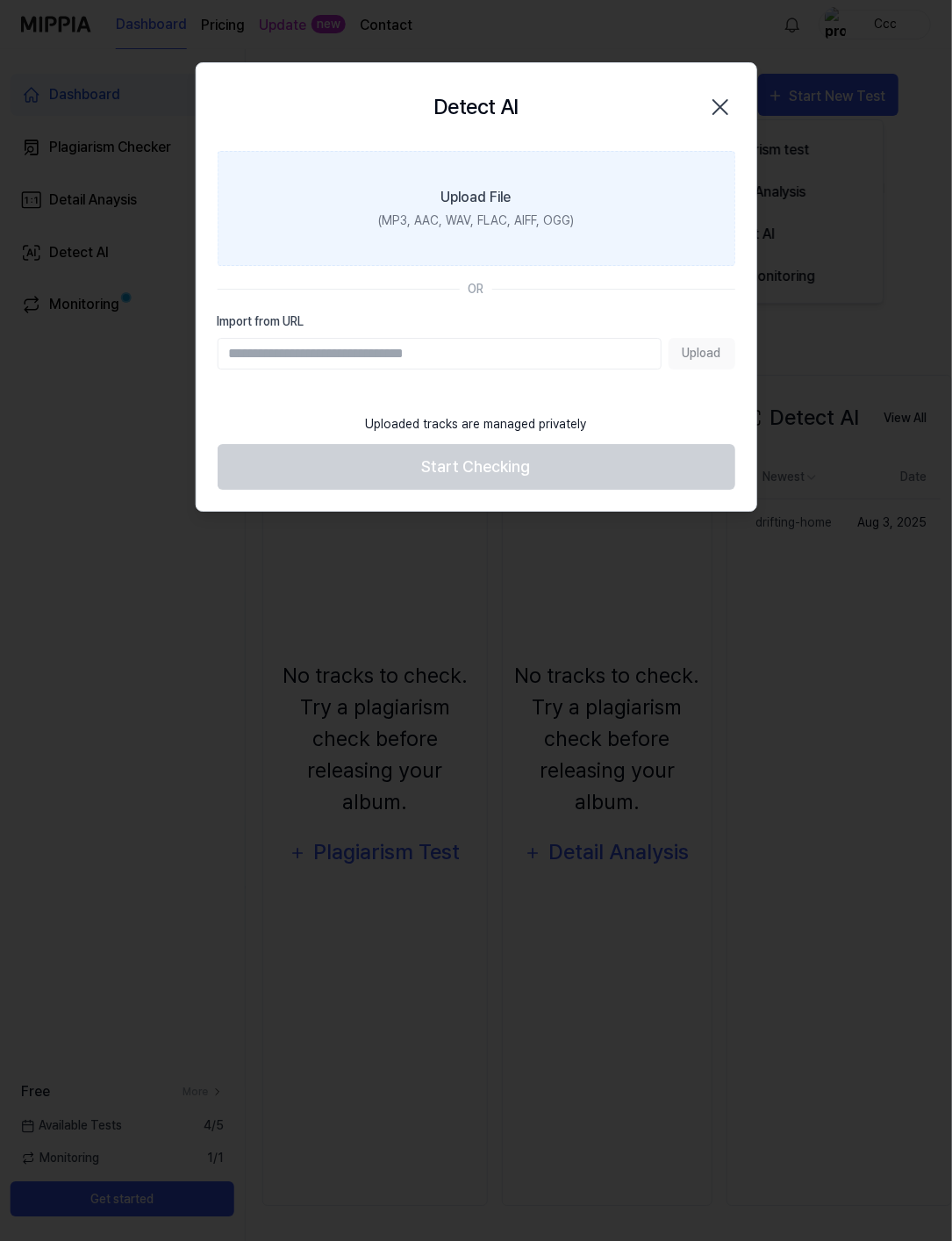 scroll, scrollTop: 0, scrollLeft: 33, axis: horizontal 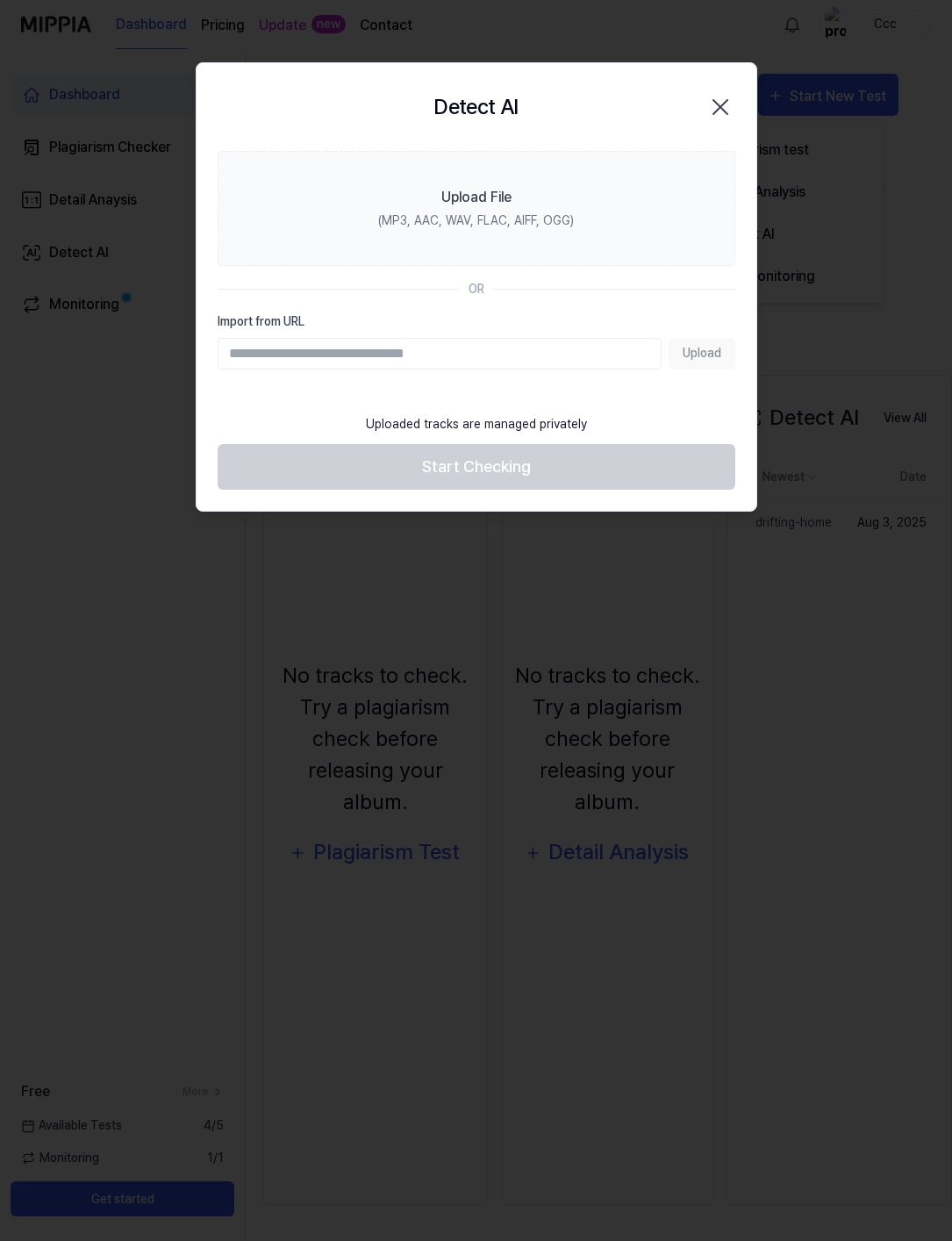 click on "Import from URL" at bounding box center (440, 354) 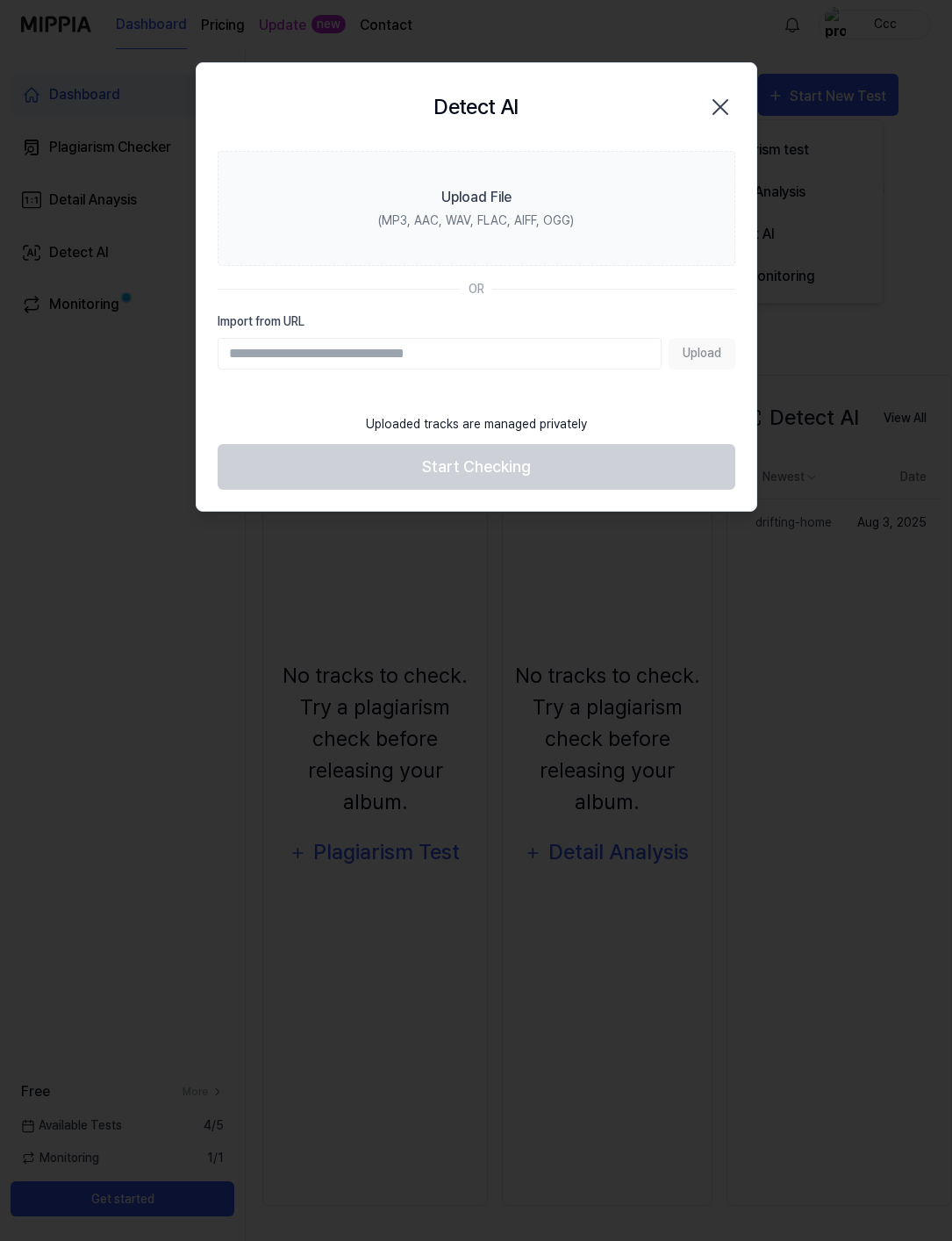 paste on "**********" 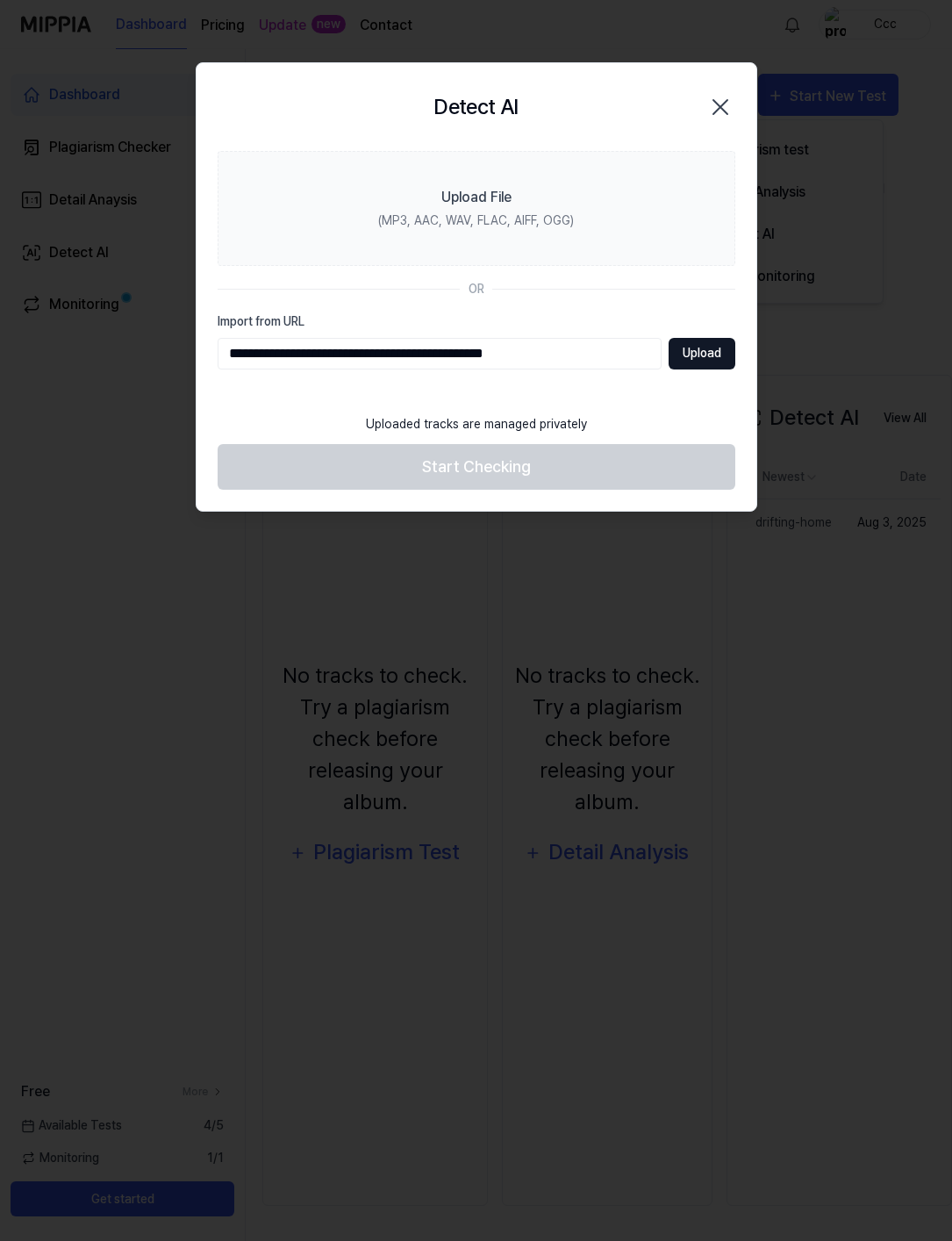 click on "Upload" at bounding box center (702, 354) 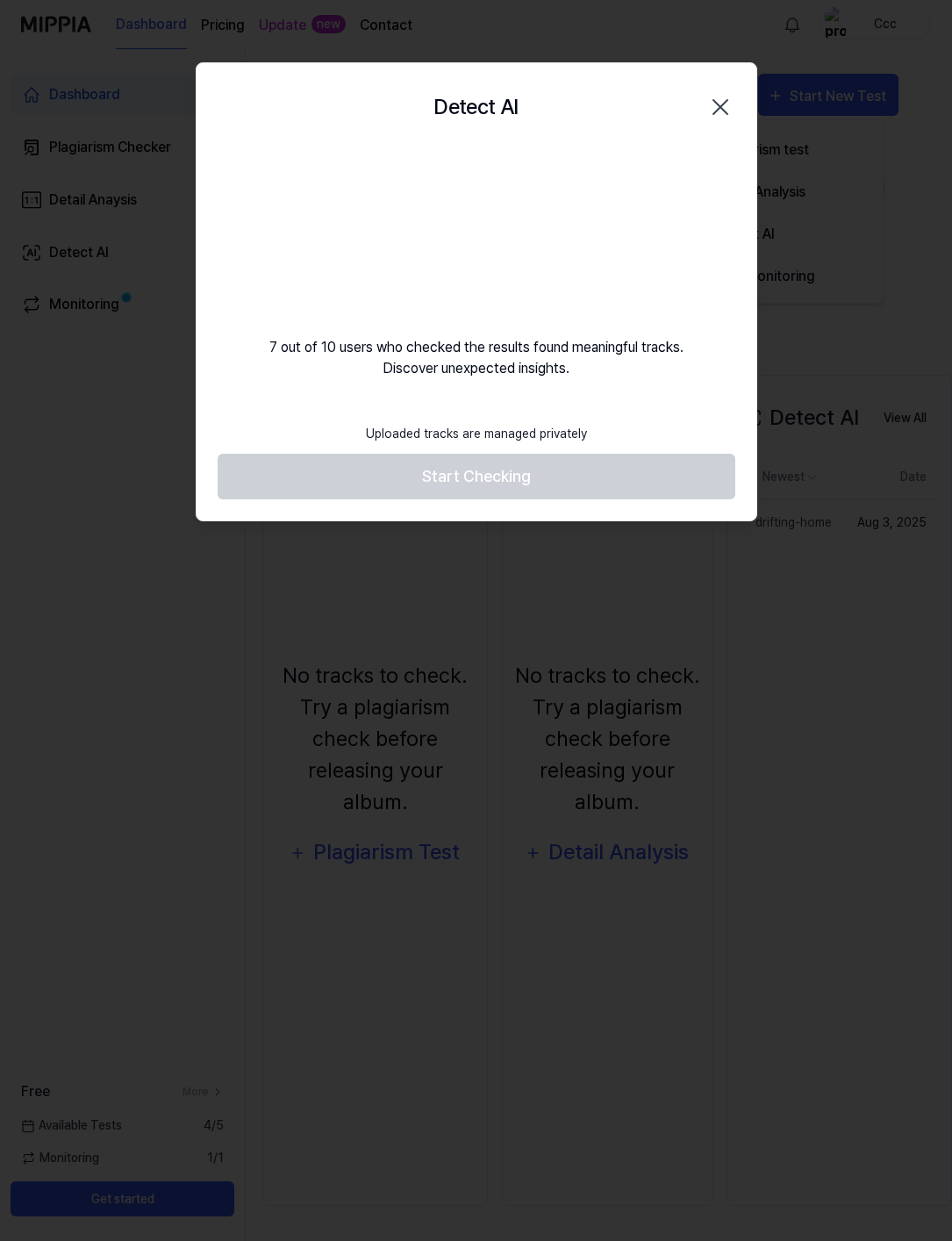 scroll, scrollTop: 0, scrollLeft: 33, axis: horizontal 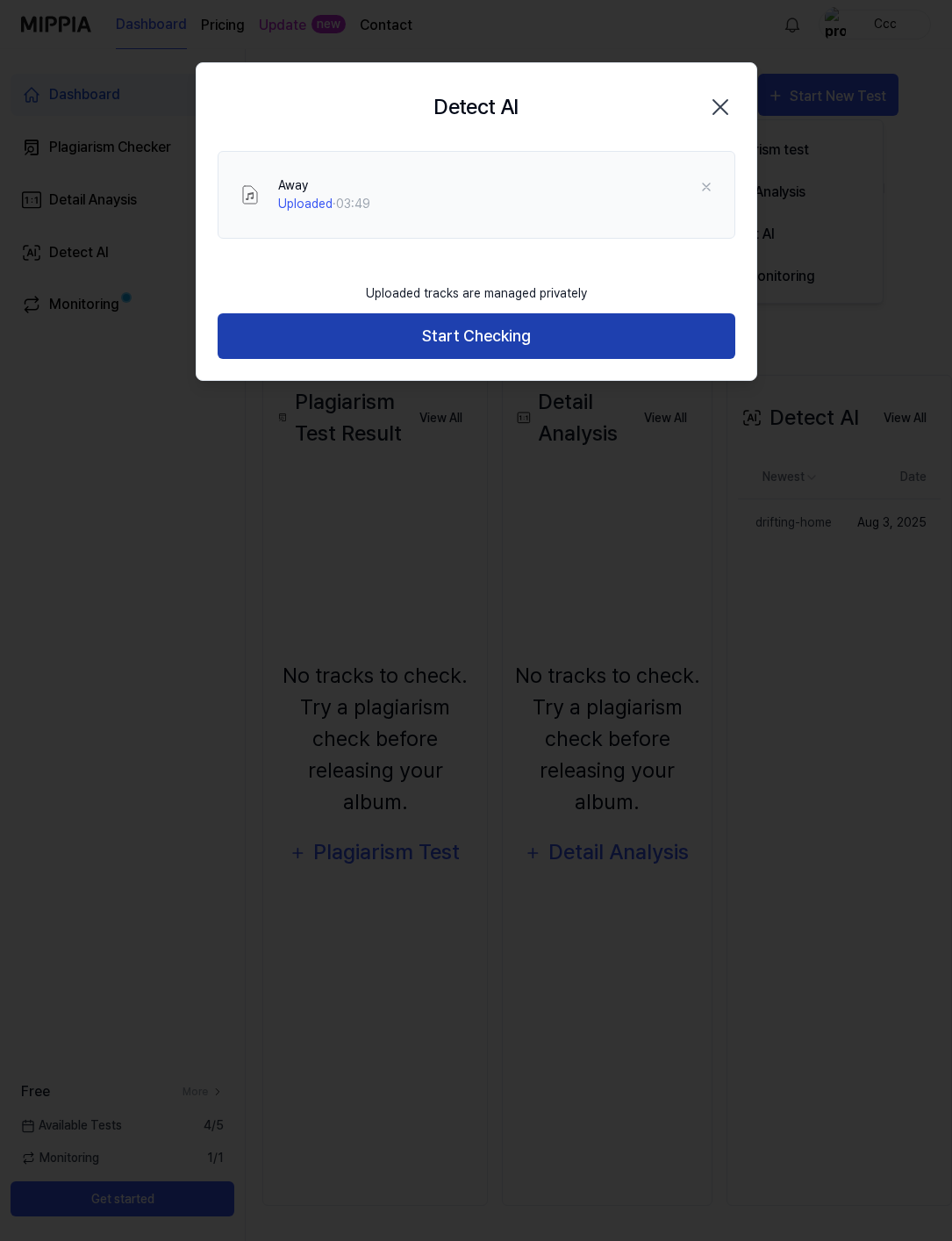 click on "Start Checking" at bounding box center [476, 336] 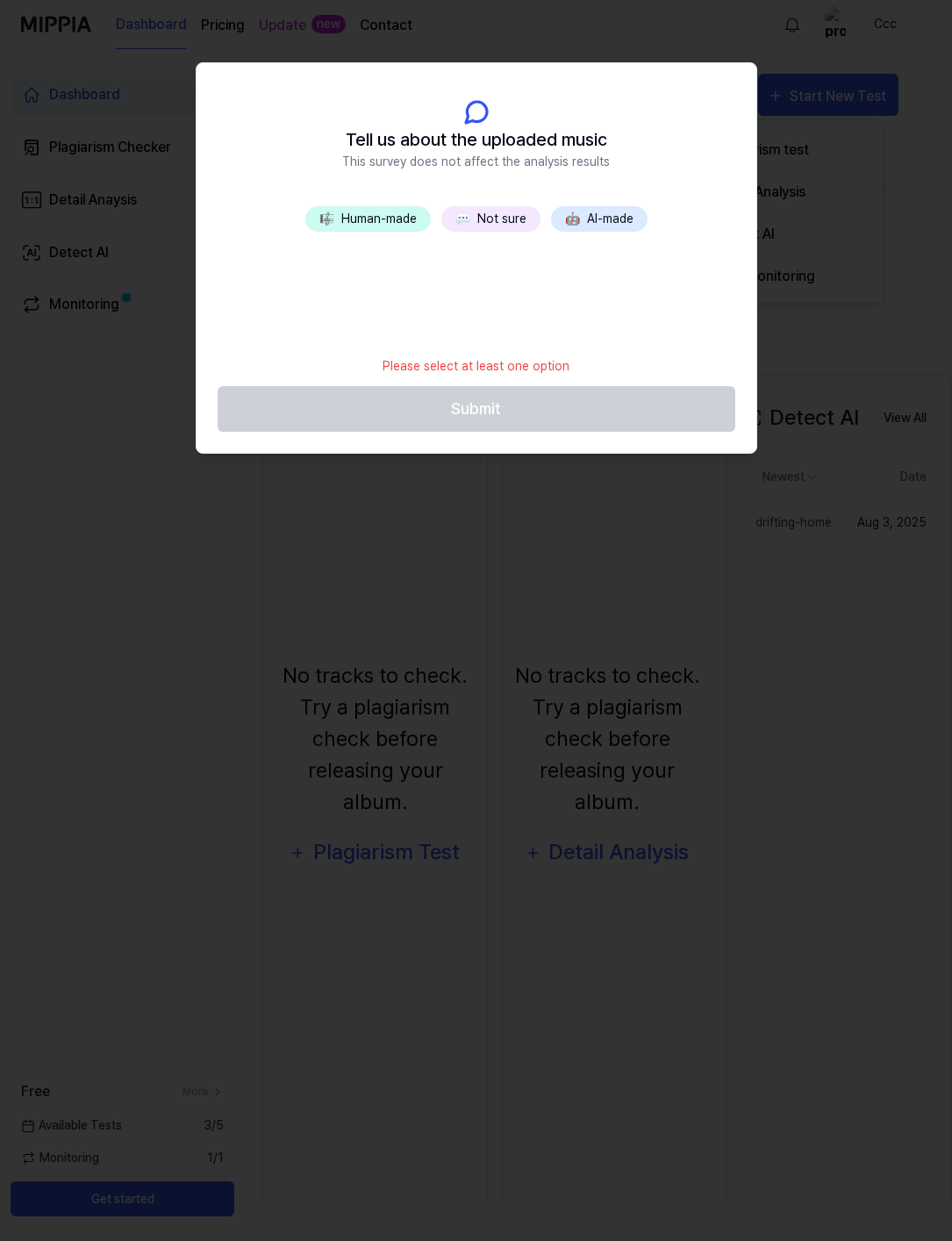 click on "💬 Not sure" at bounding box center (490, 219) 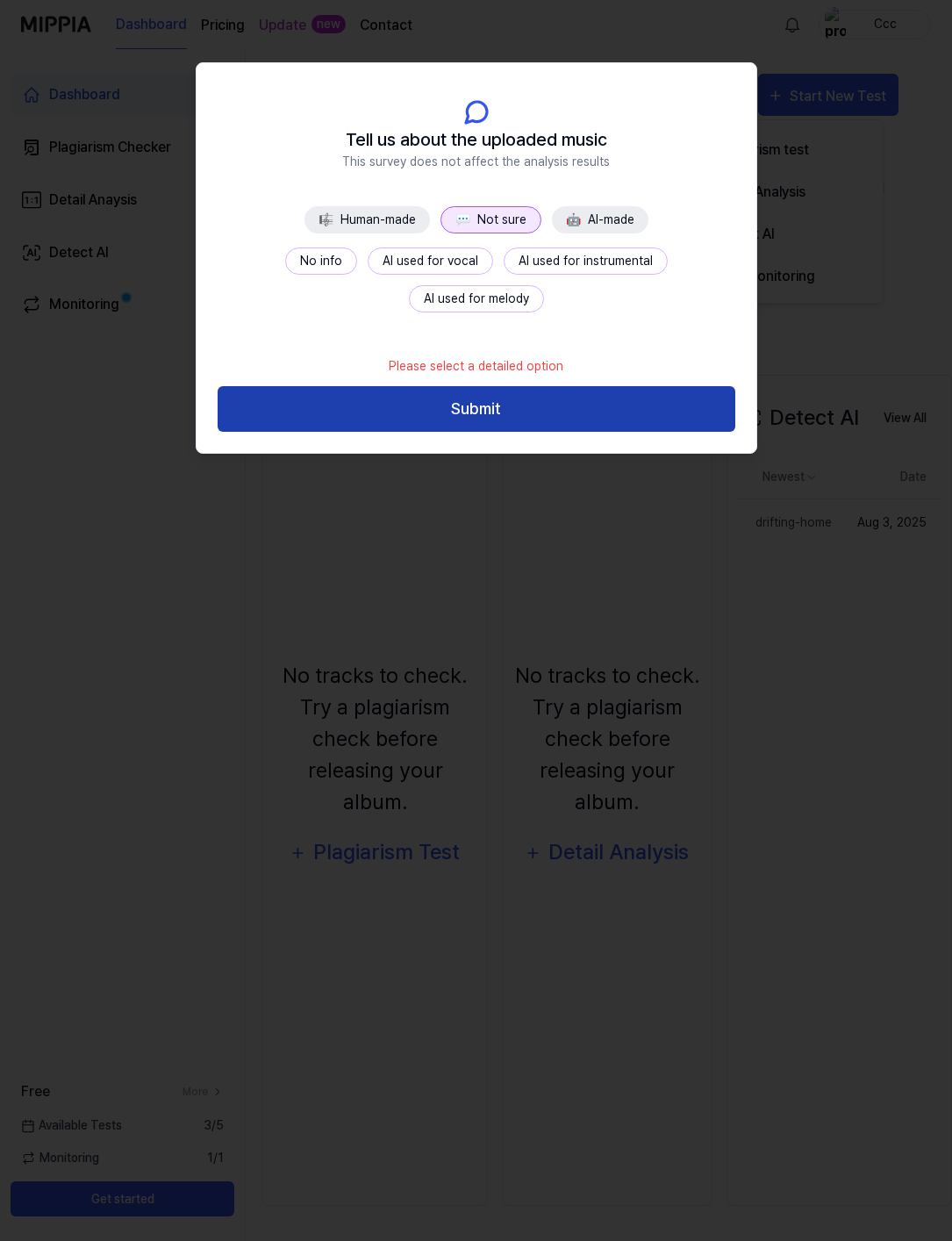 click on "Submit" at bounding box center [476, 409] 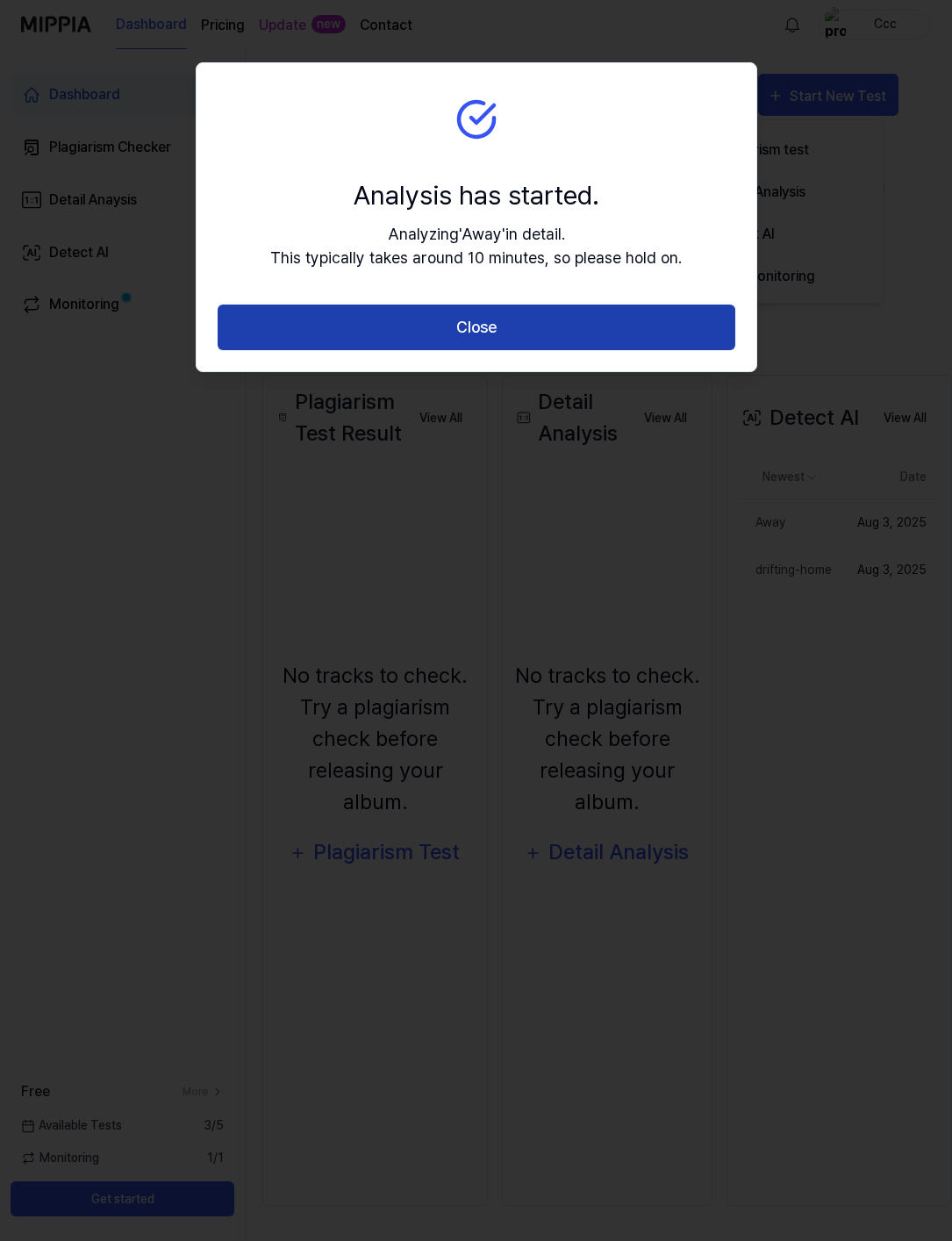 click on "Close" at bounding box center [476, 327] 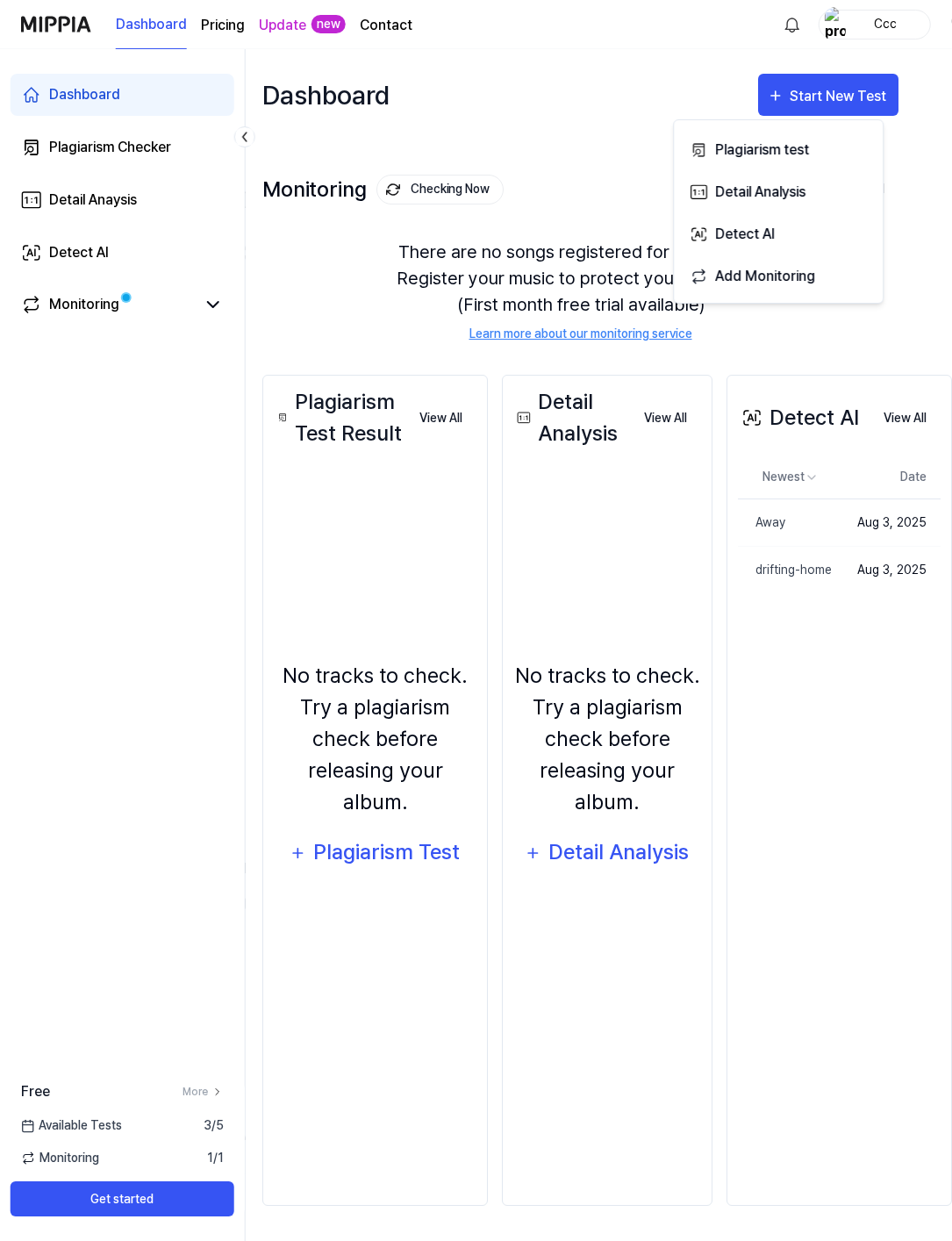 click 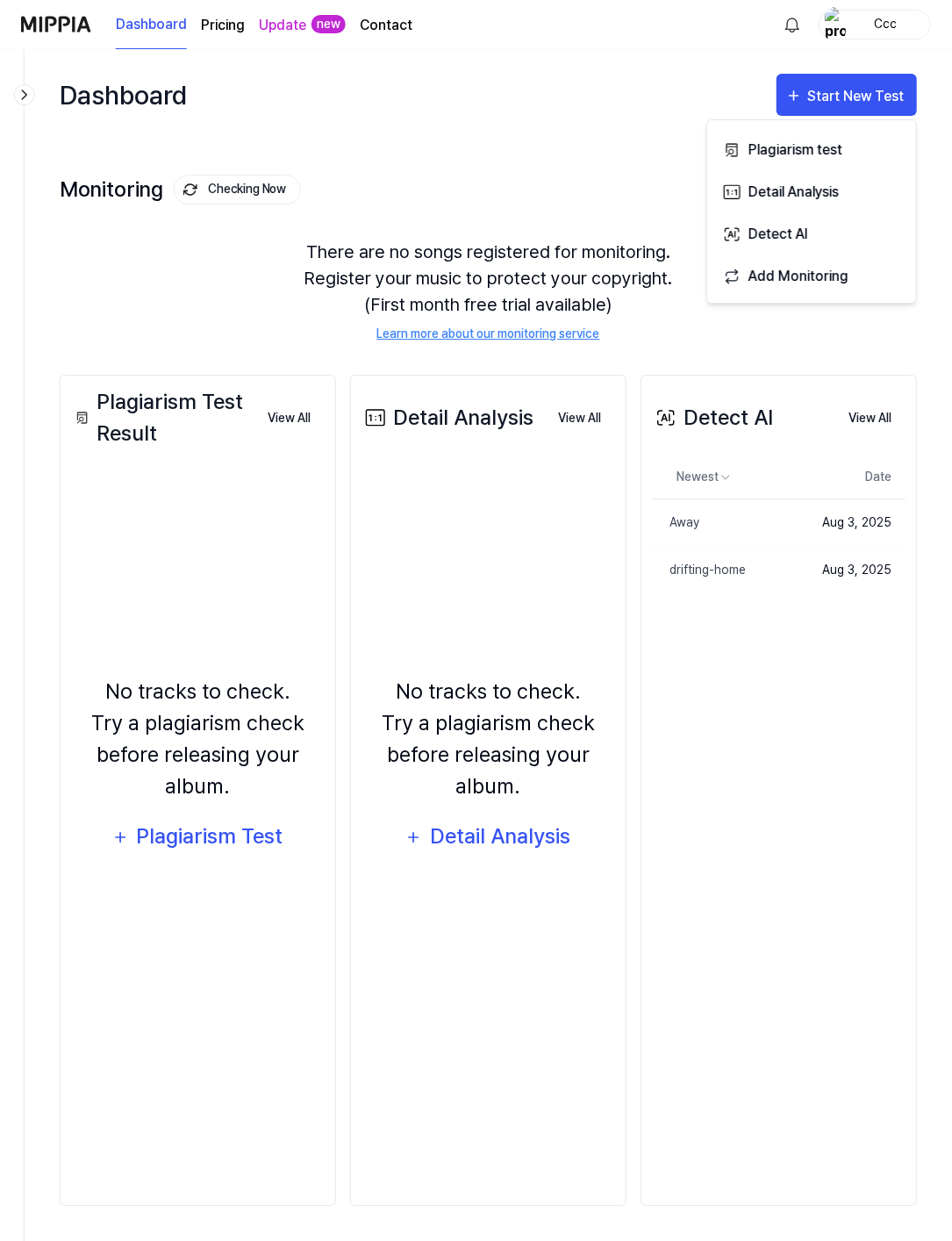 scroll, scrollTop: 0, scrollLeft: 0, axis: both 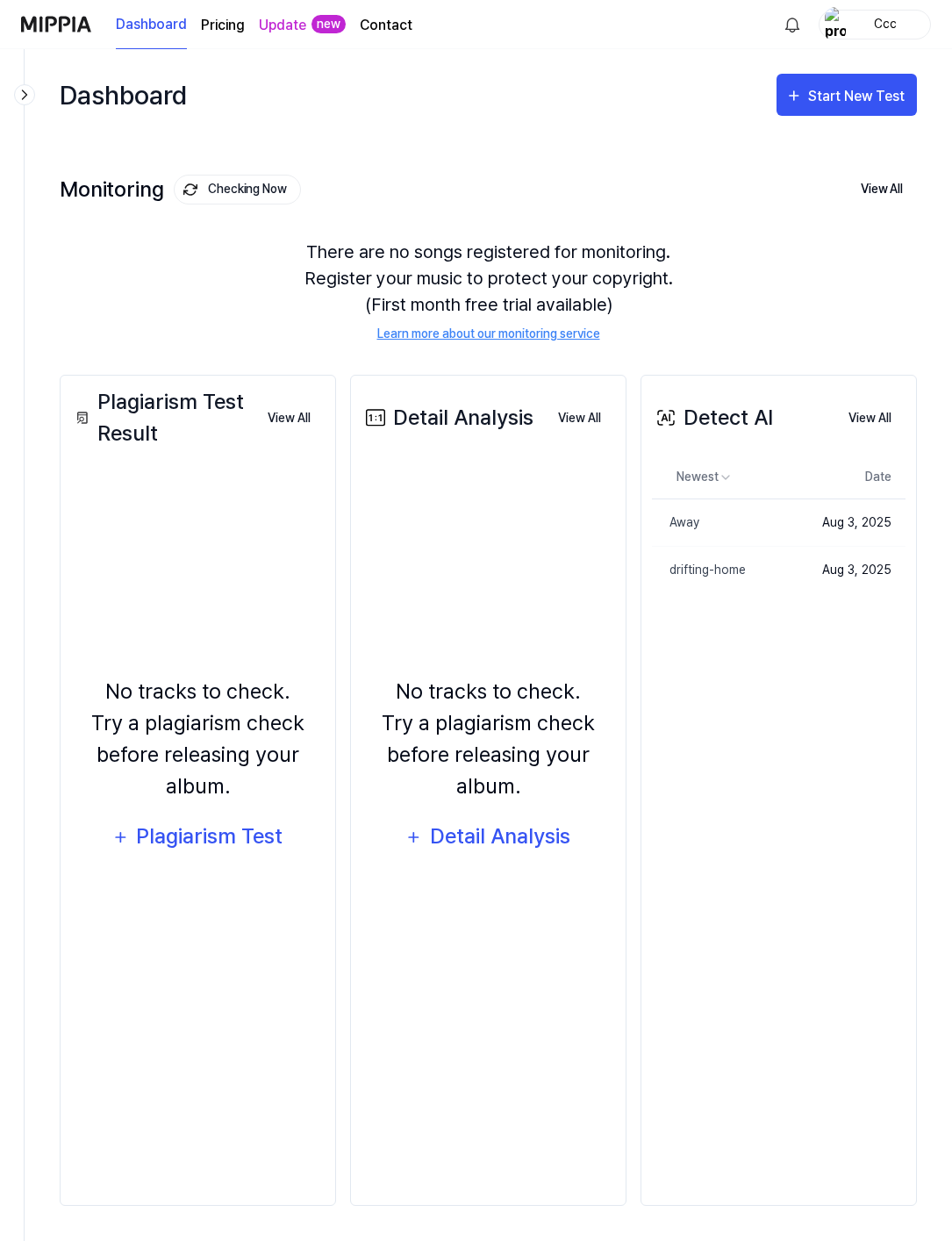 click on "Checking Now" at bounding box center [237, 190] 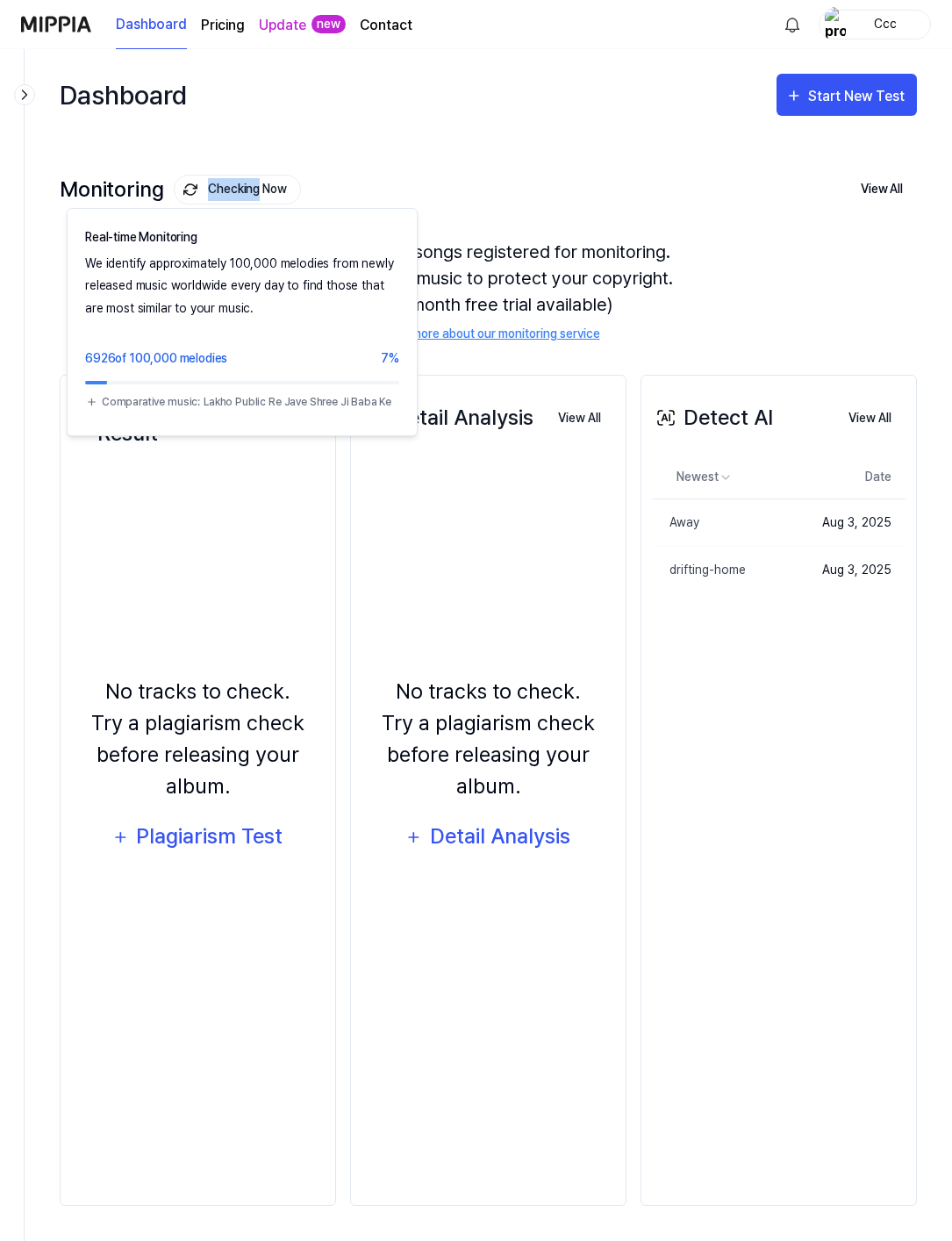click on "There are no songs registered for monitoring.
Register your music to protect your copyright.
(First month free trial available) Learn more about our monitoring service" at bounding box center (488, 291) 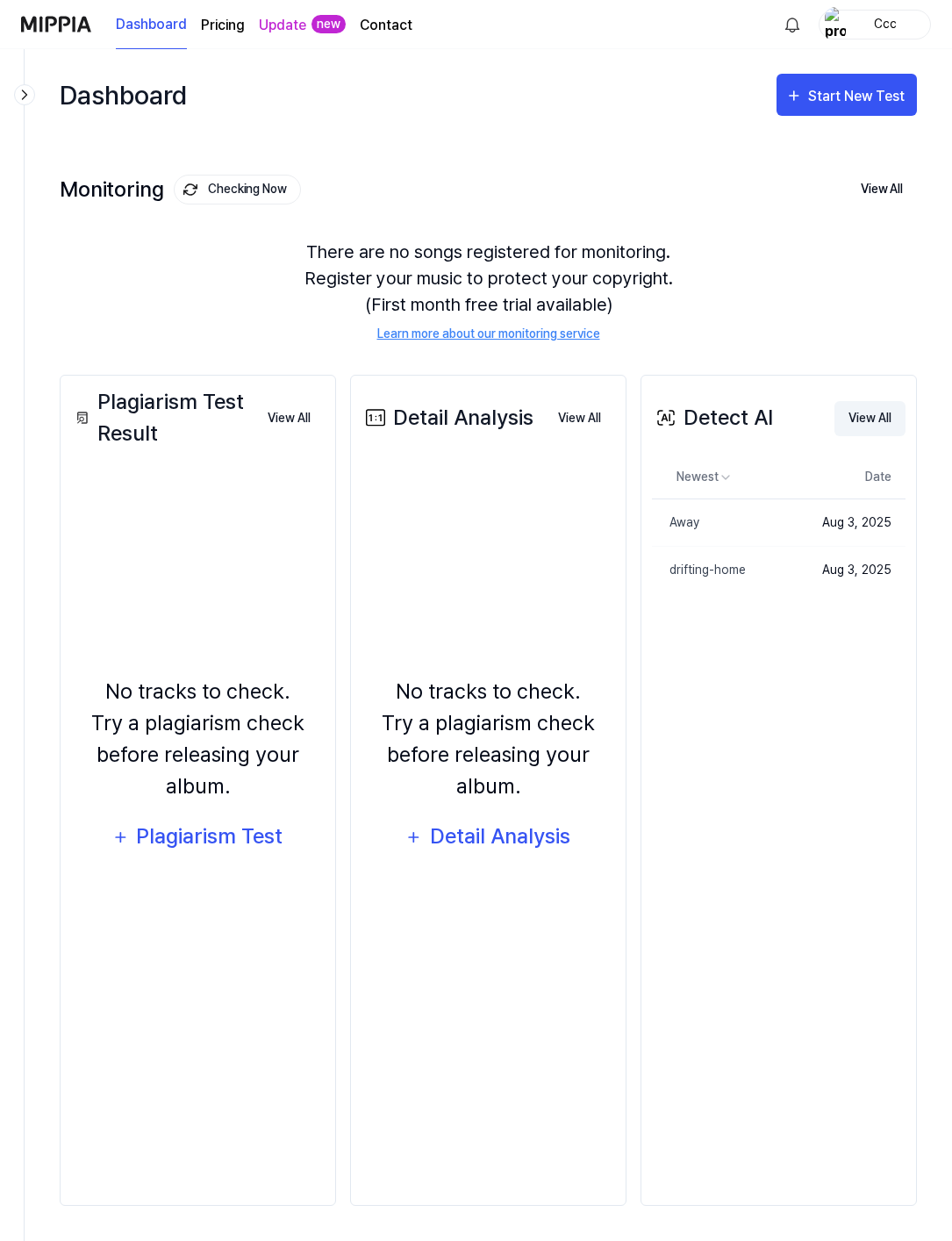 click on "View All" at bounding box center (870, 419) 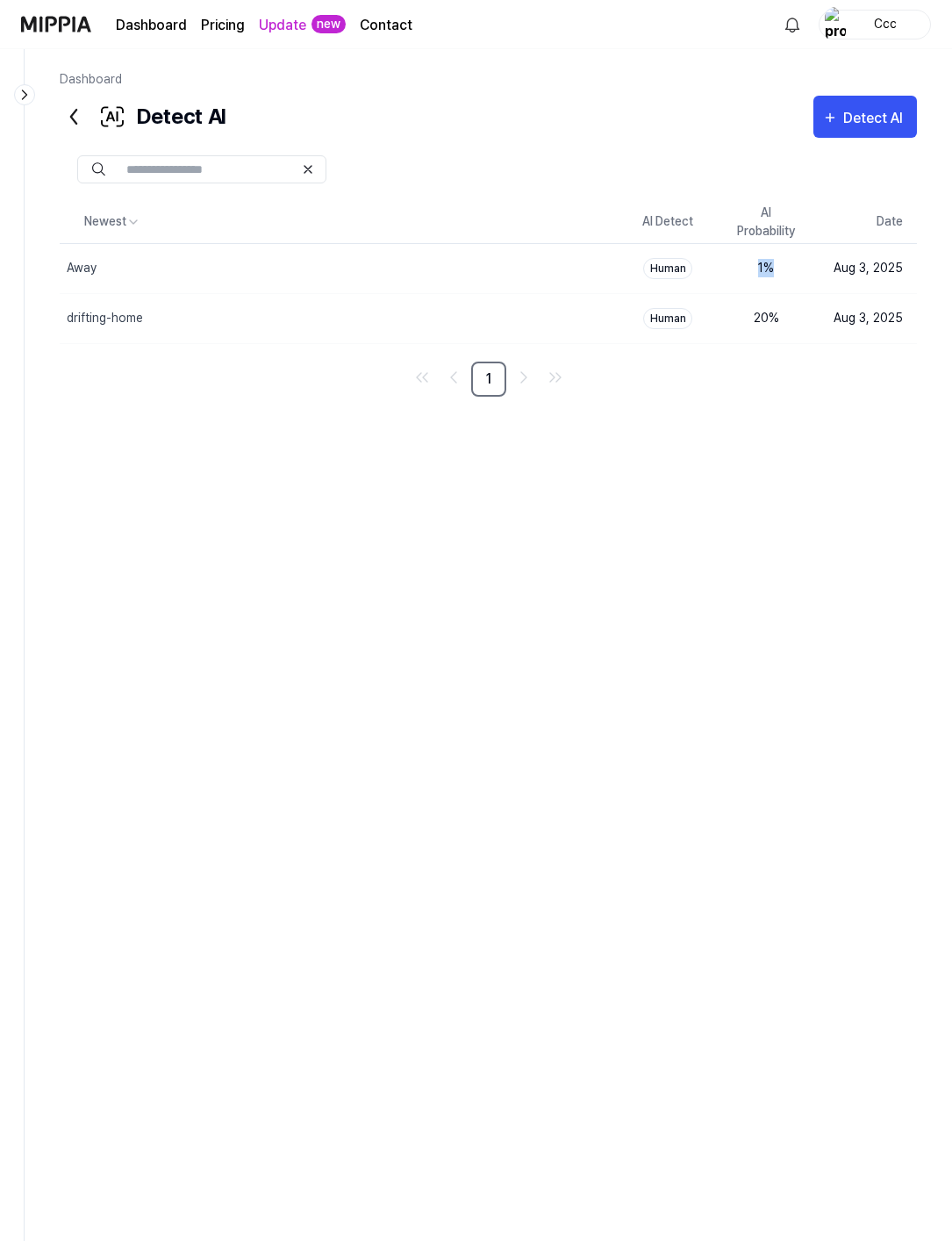 click on "Newest AI Detect AI Probability Date Away Delete Human 1 % Aug 3, 2025 drifting-home Delete Human 20 % Aug 3, 2025 1" at bounding box center [488, 604] 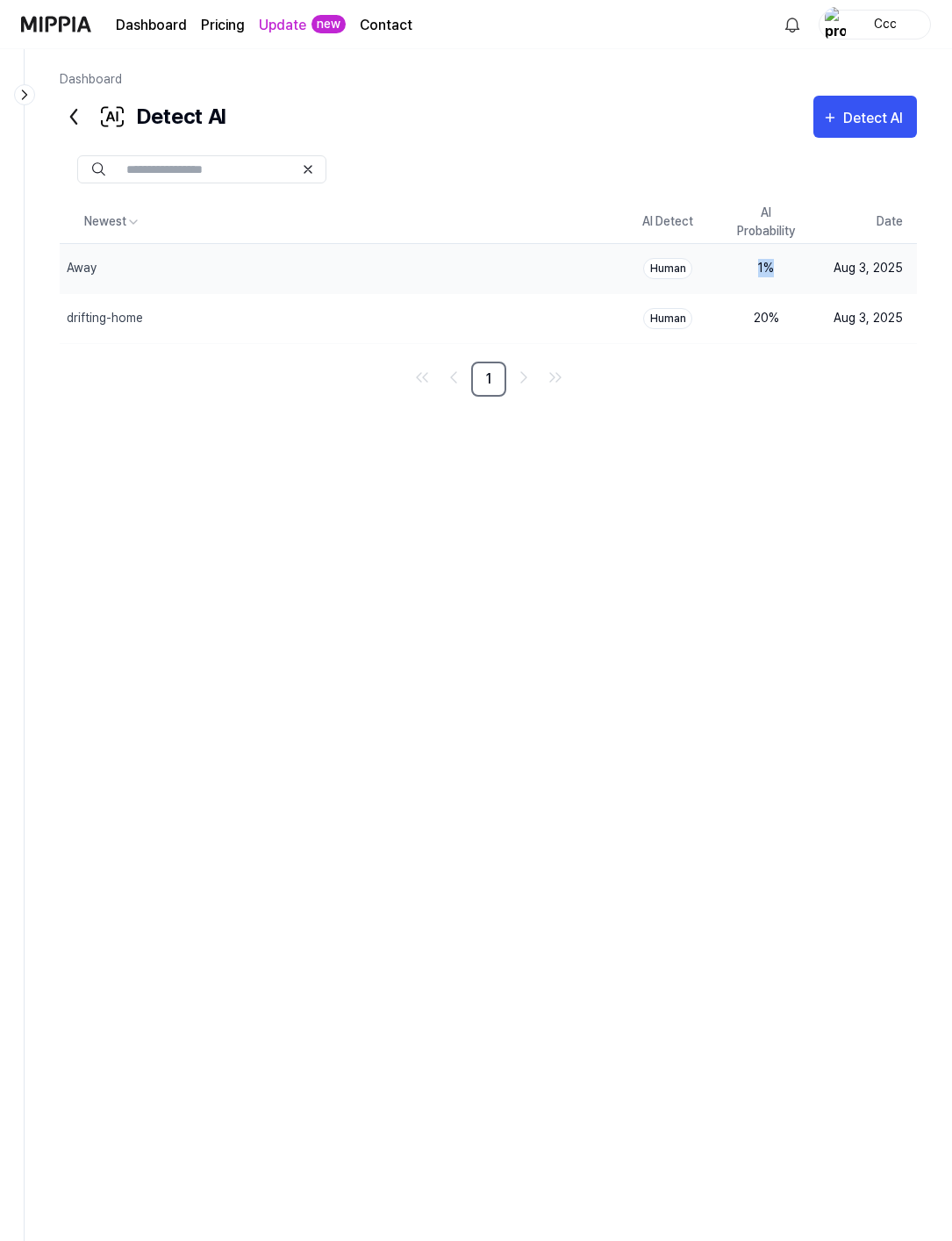 click on "[MONTH] [DAY], [YEAR]" at bounding box center (866, 268) 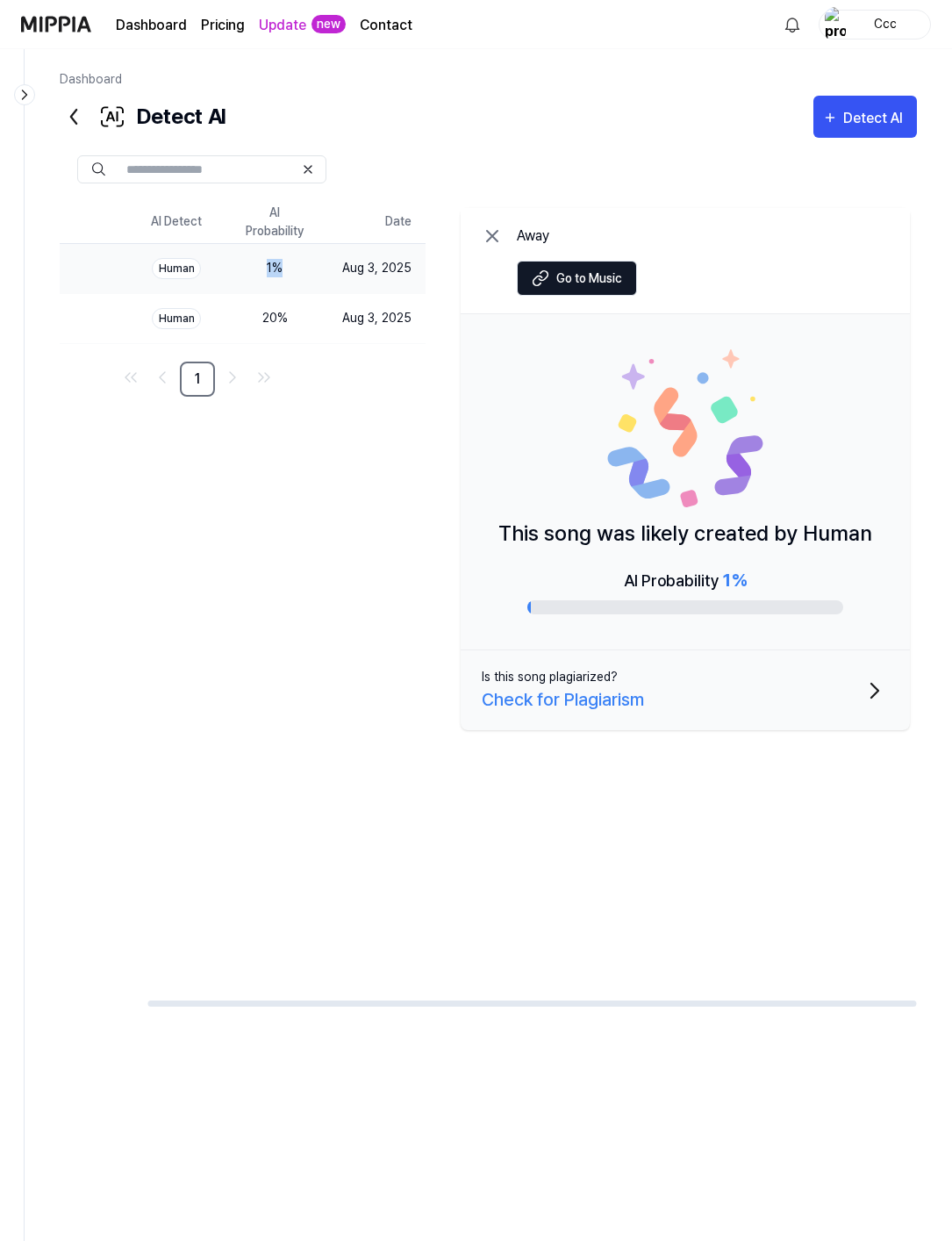 scroll, scrollTop: 0, scrollLeft: 97, axis: horizontal 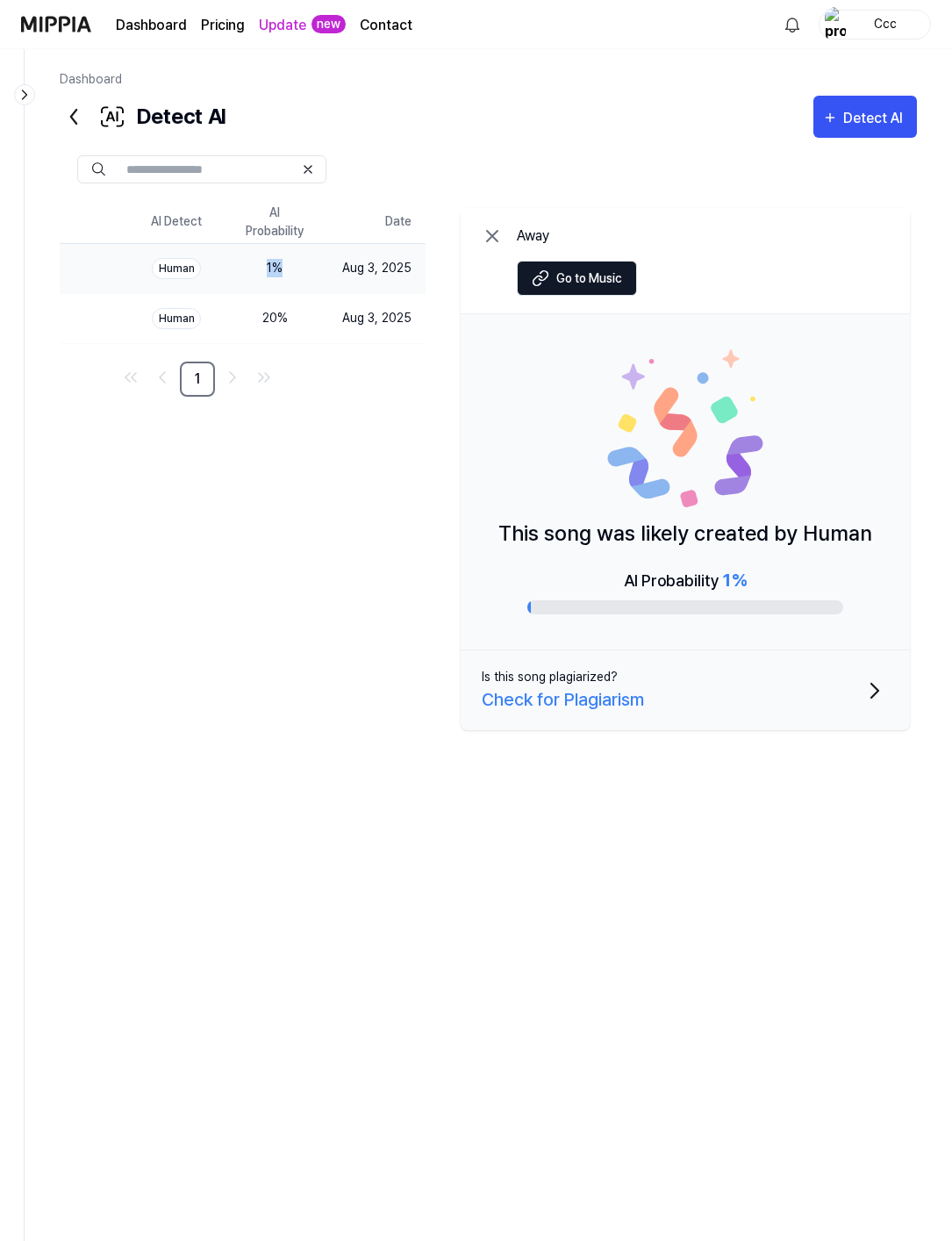 click on "1 %" at bounding box center [275, 268] 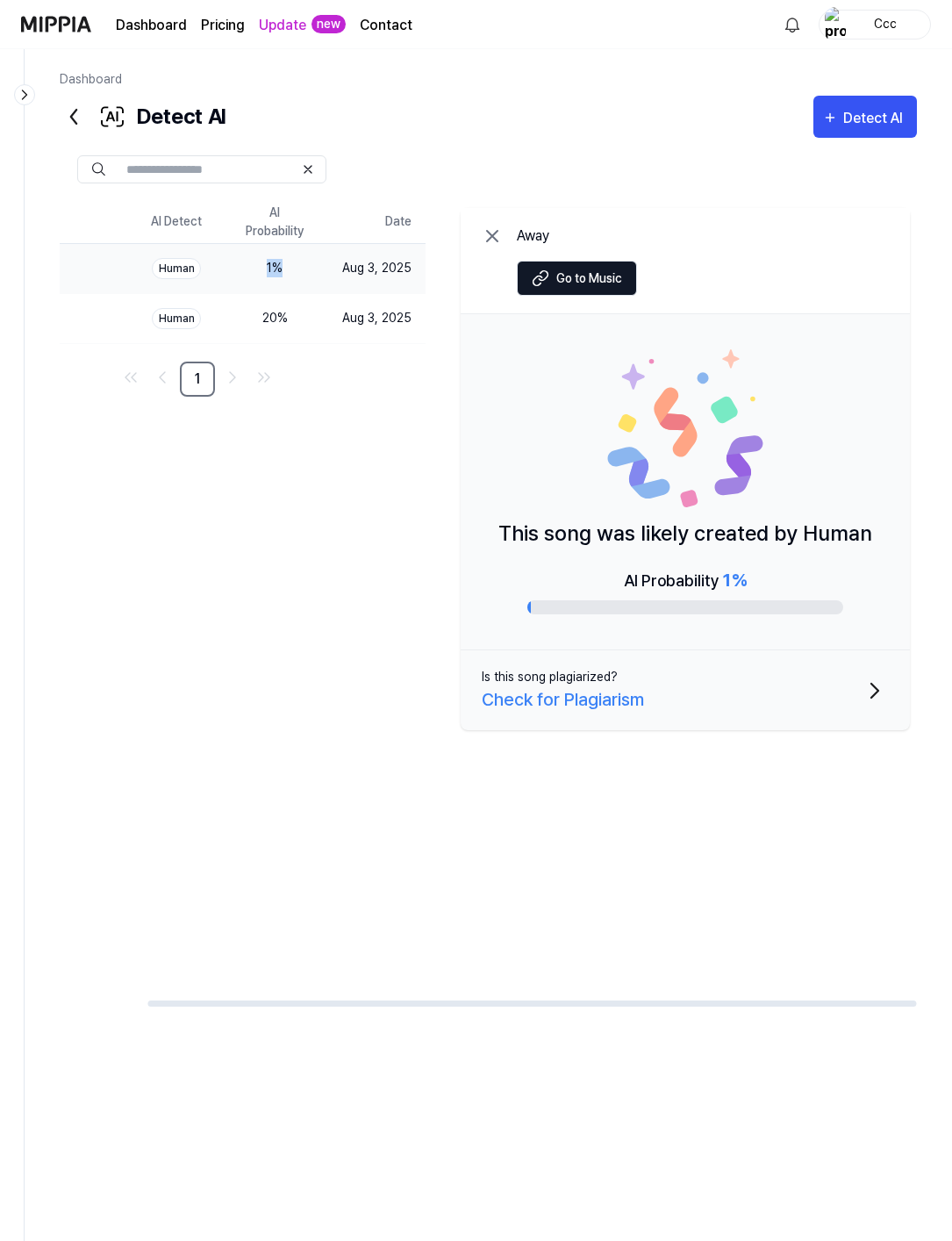 scroll, scrollTop: 0, scrollLeft: 97, axis: horizontal 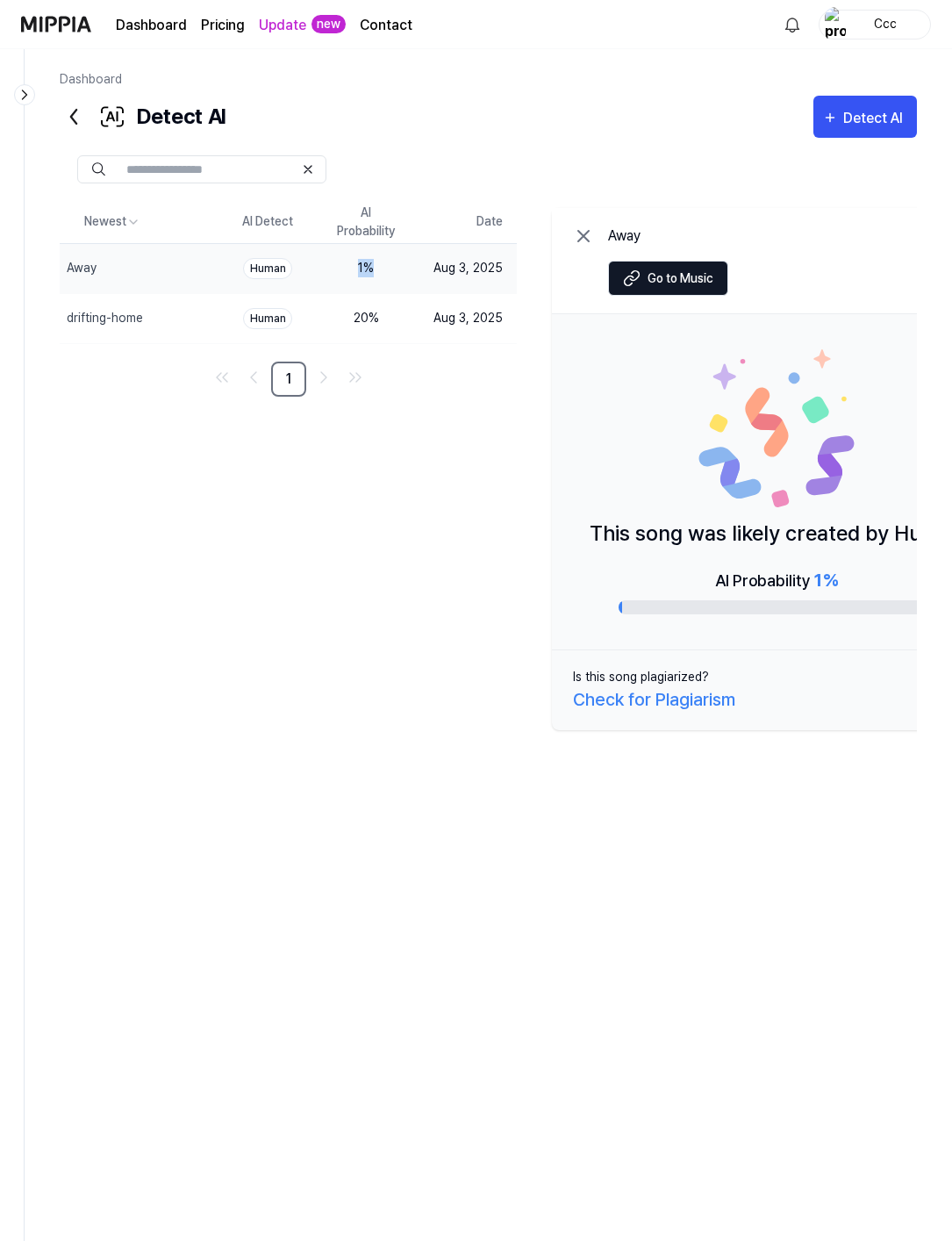 click 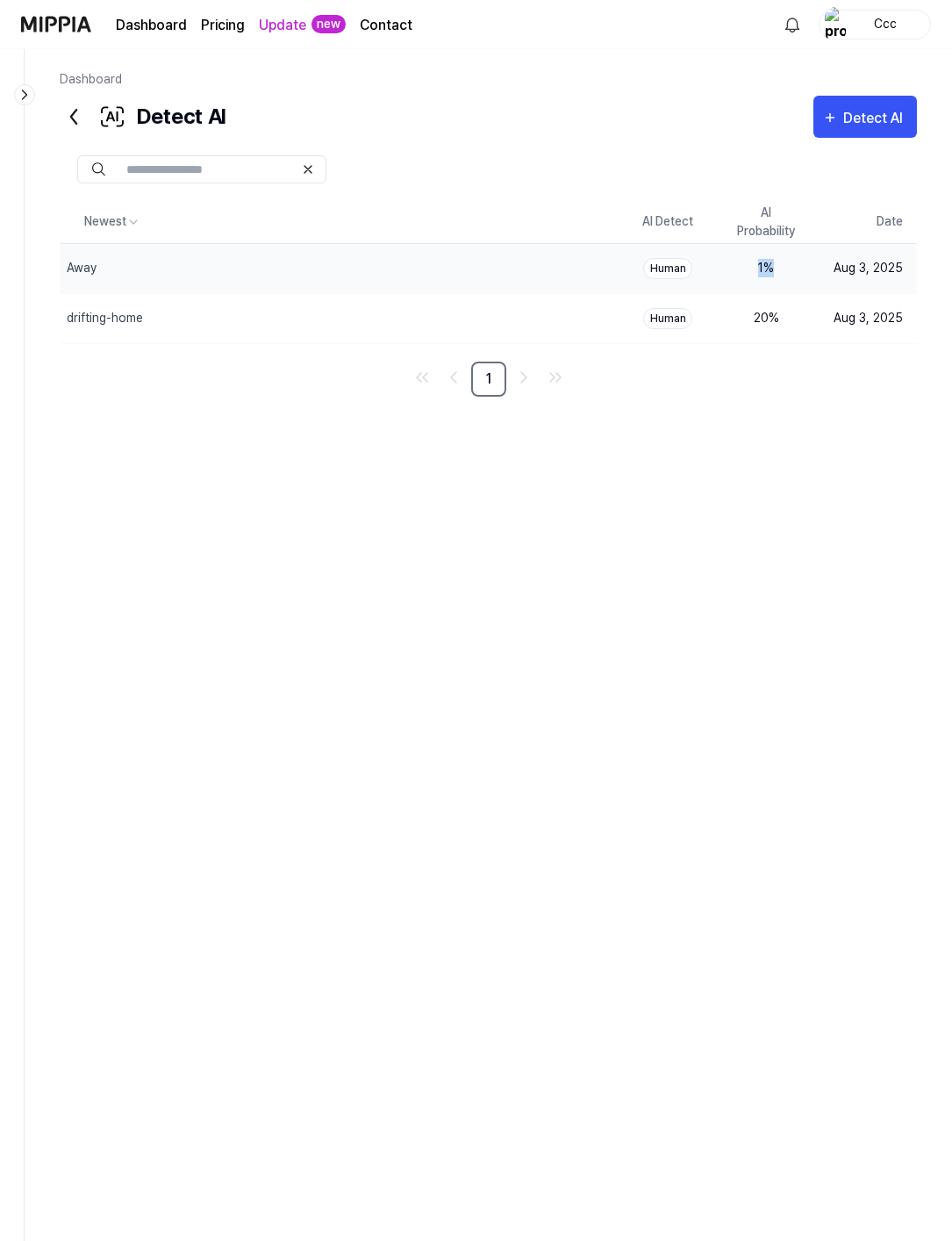 click on "1 %" at bounding box center [766, 268] 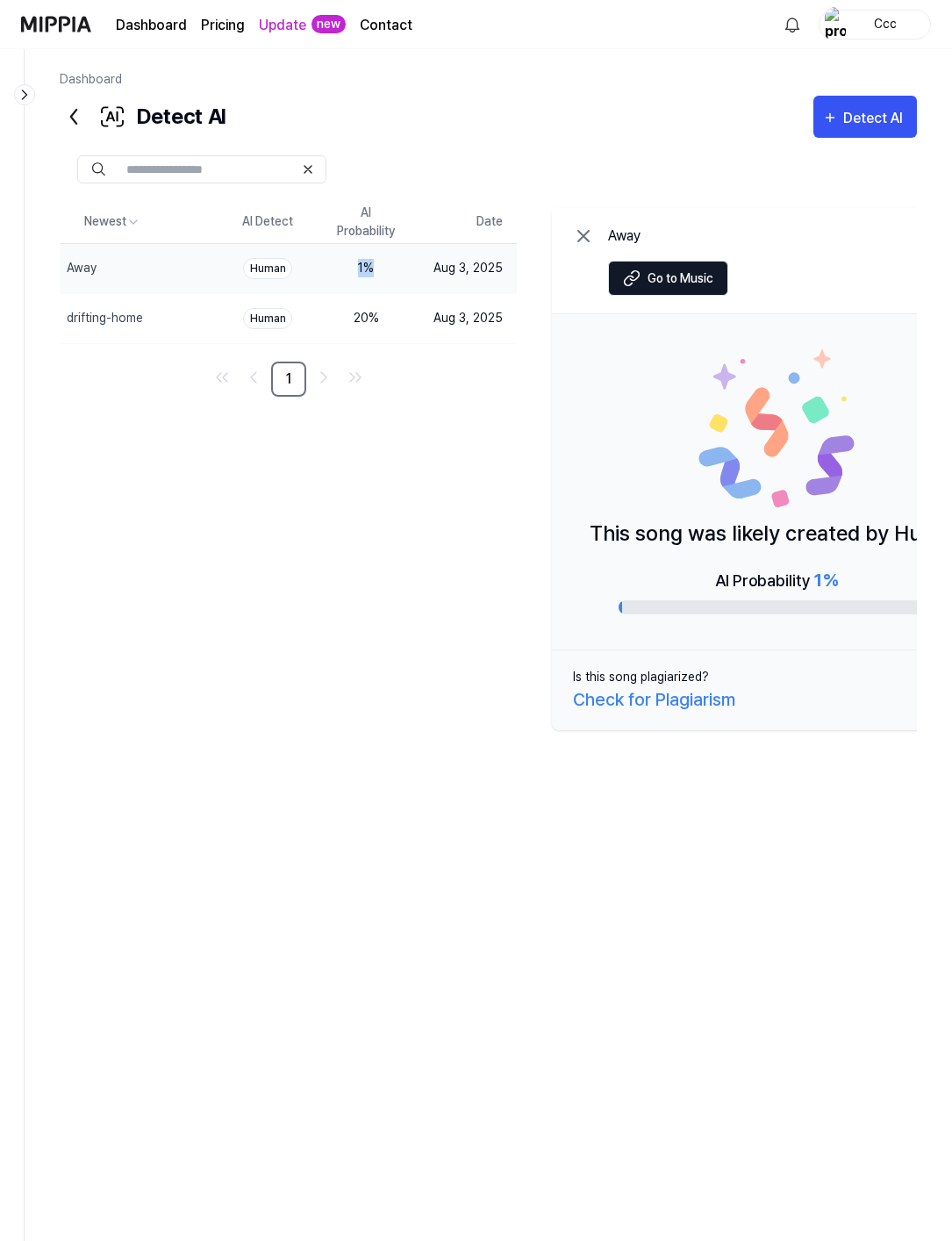 click 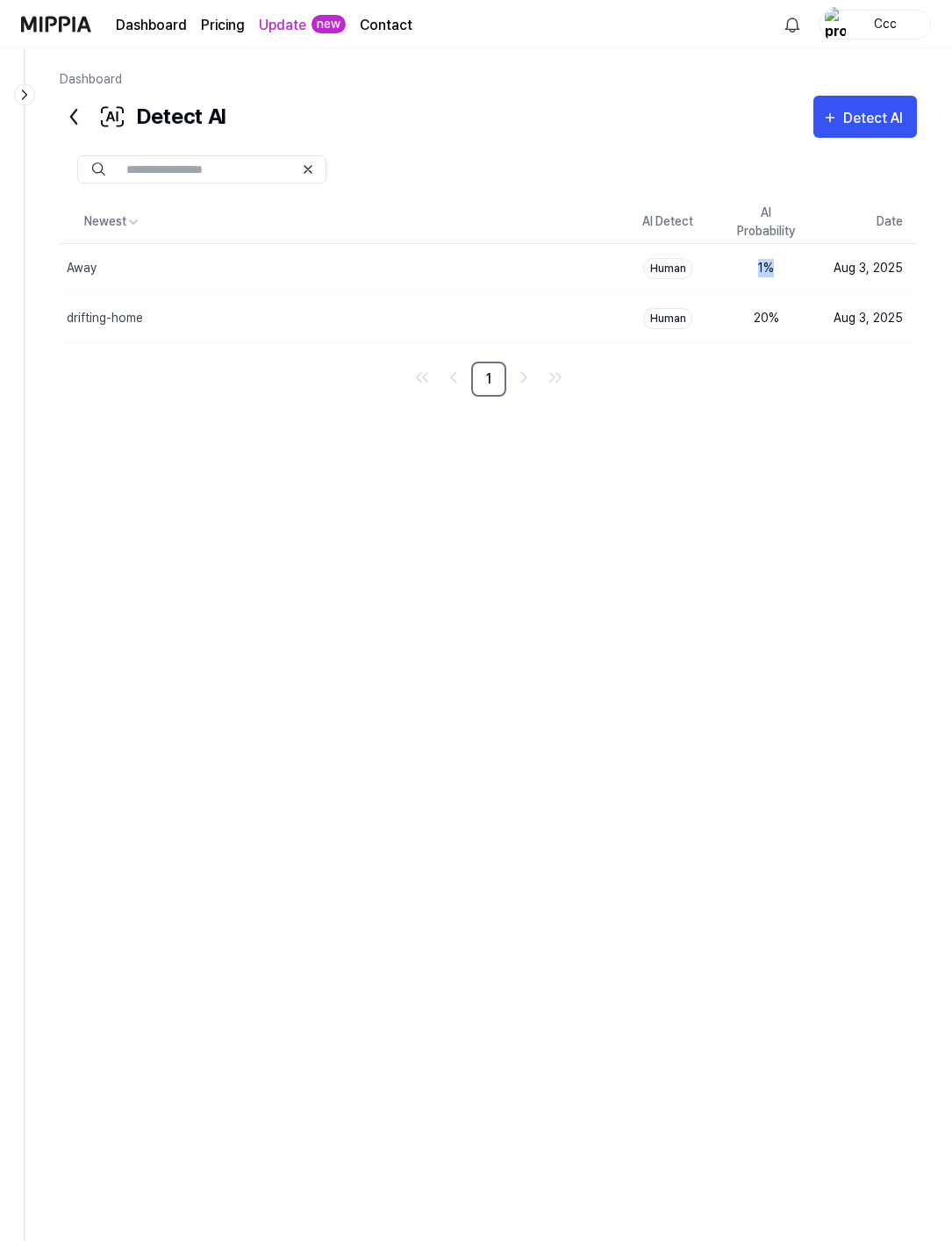 click on "Newest AI Detect AI Probability Date Away Delete Human 1 % Aug 3, 2025 drifting-home Delete Human 20 % Aug 3, 2025 1" at bounding box center [488, 604] 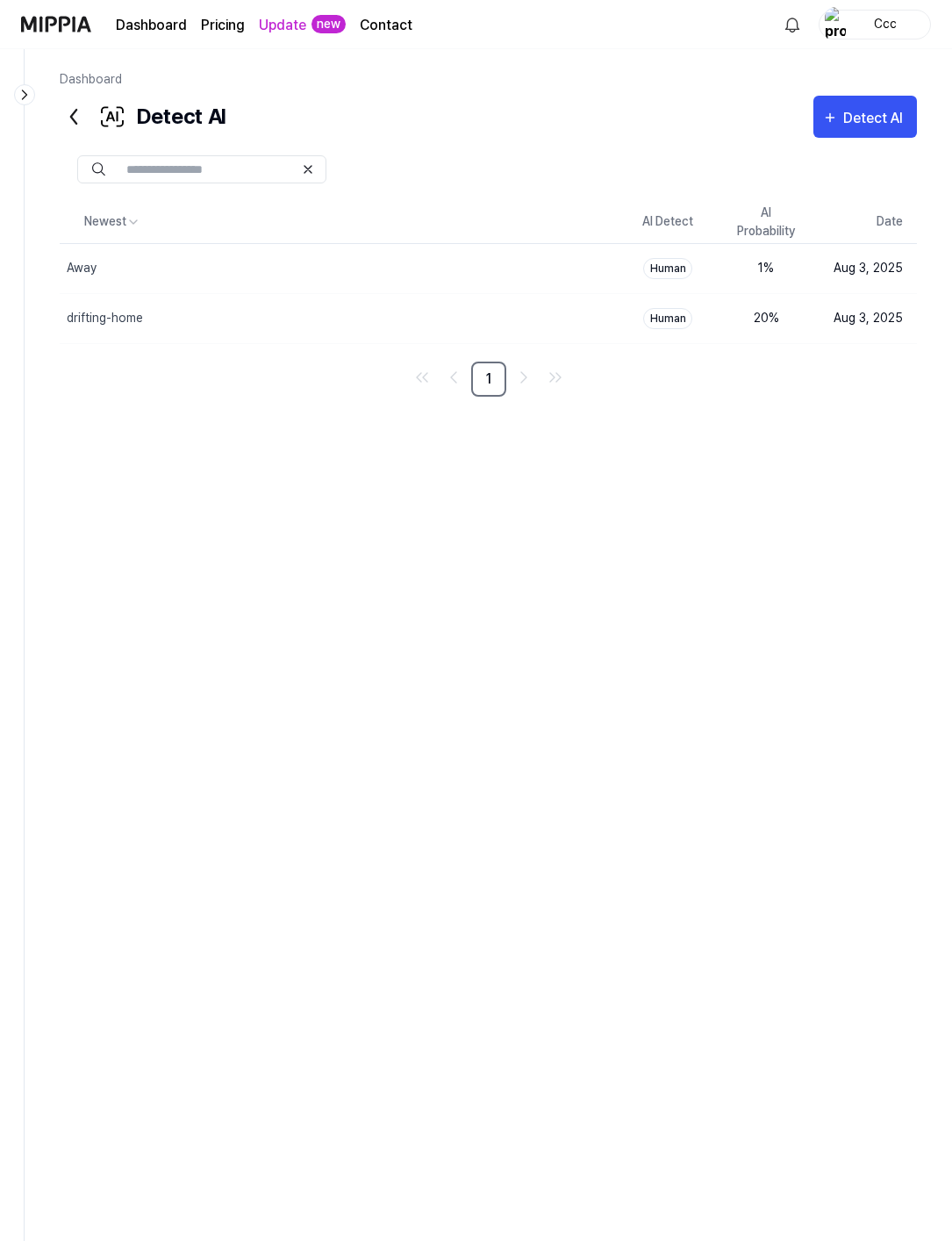 click on "Newest AI Detect AI Probability Date Away Delete Human 1 % Aug 3, 2025 drifting-home Delete Human 20 % Aug 3, 2025 1" at bounding box center (488, 604) 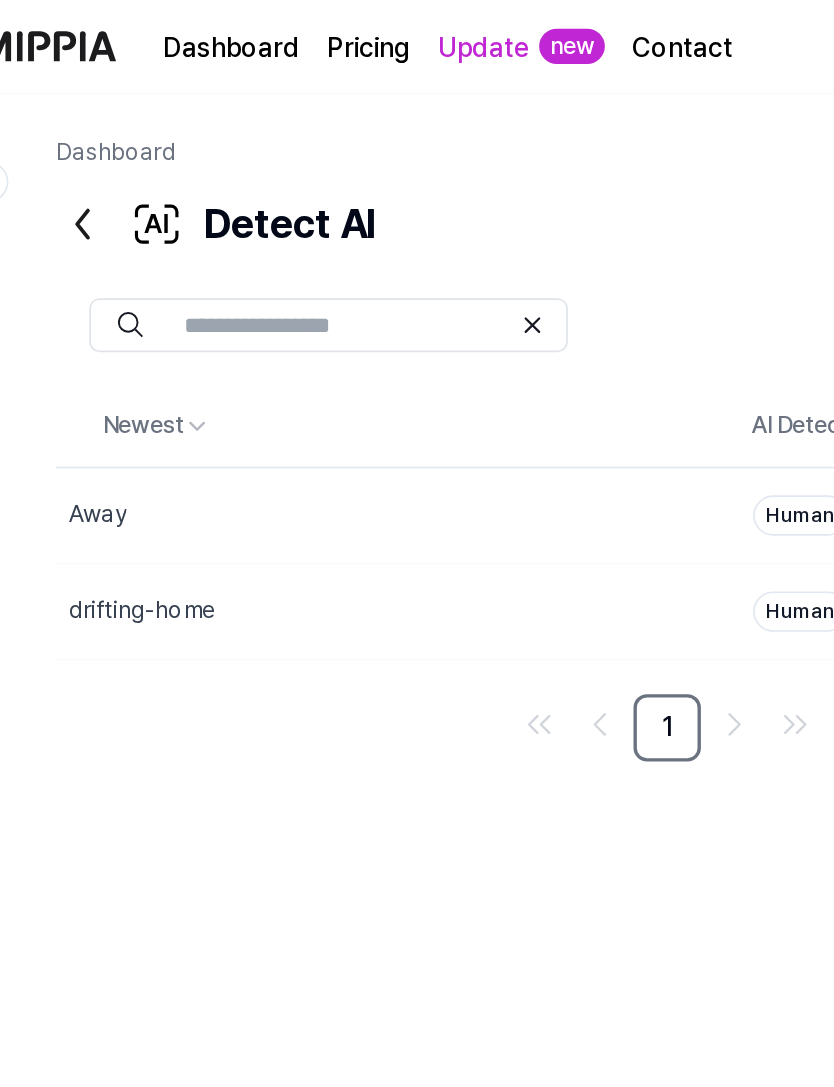 click on "Contact" at bounding box center (440, 29) 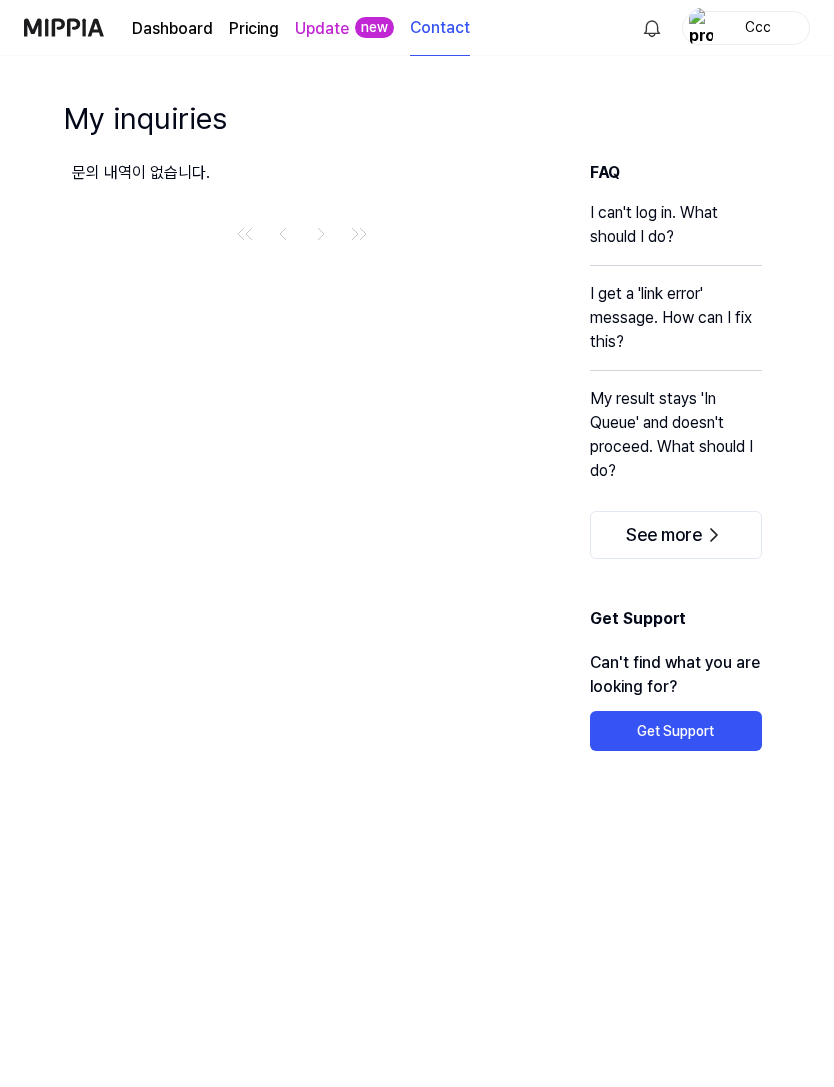 click on "Contact" at bounding box center [440, 28] 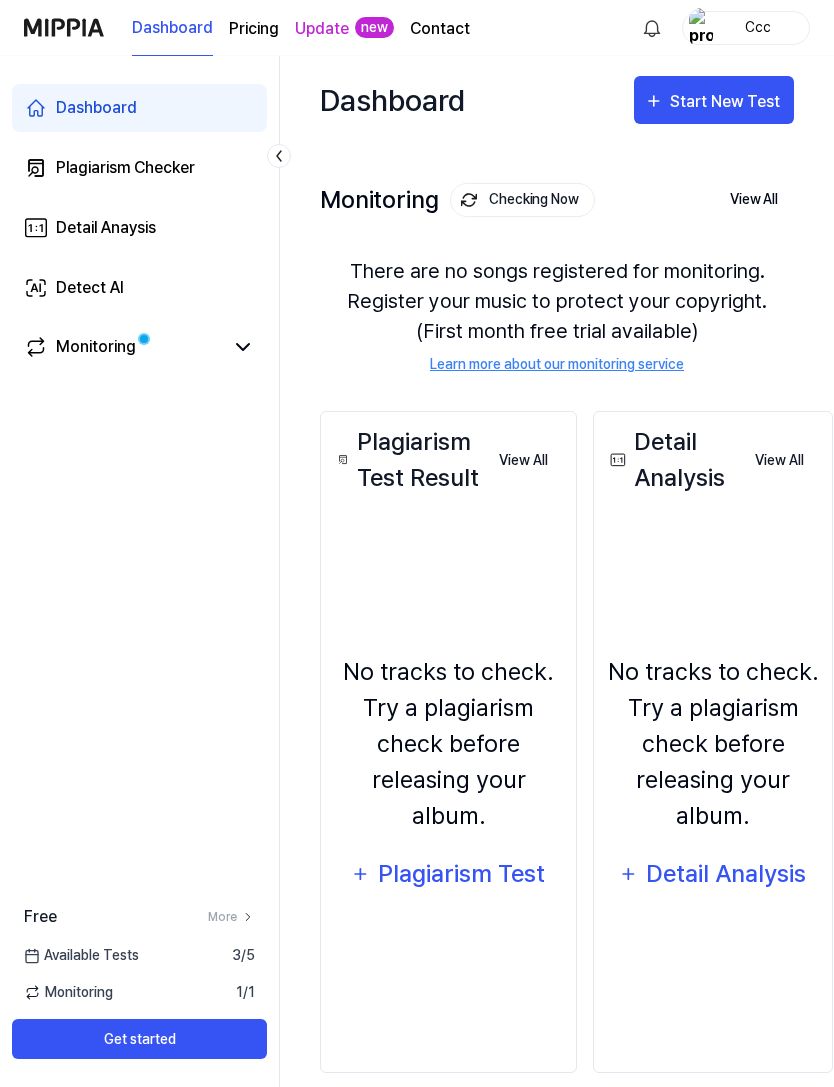 click at bounding box center [64, 27] 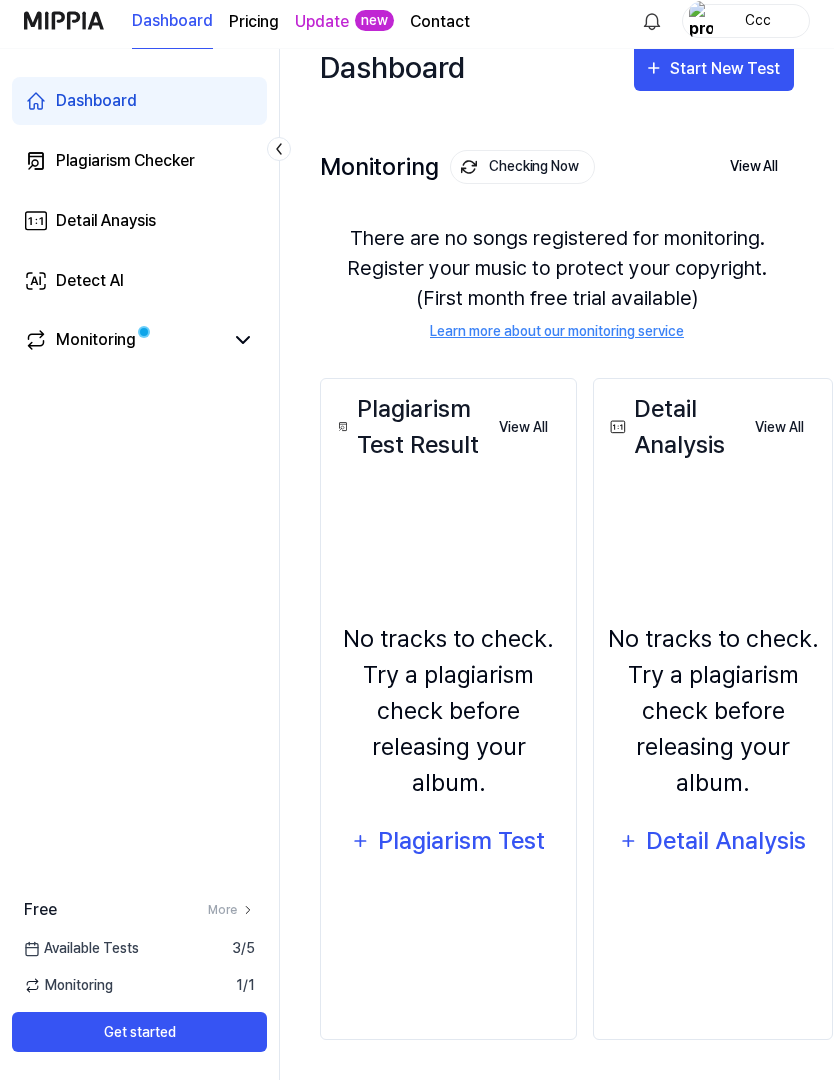 scroll, scrollTop: 0, scrollLeft: 0, axis: both 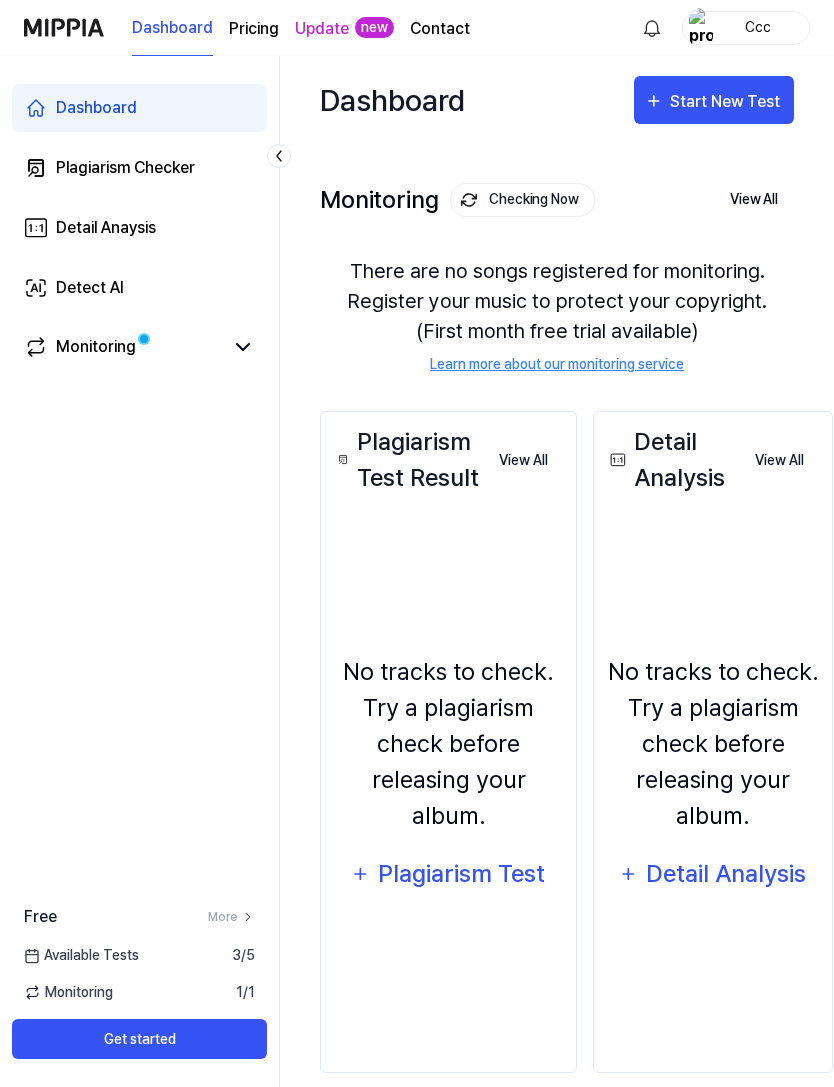 click on "Contact" at bounding box center (440, 29) 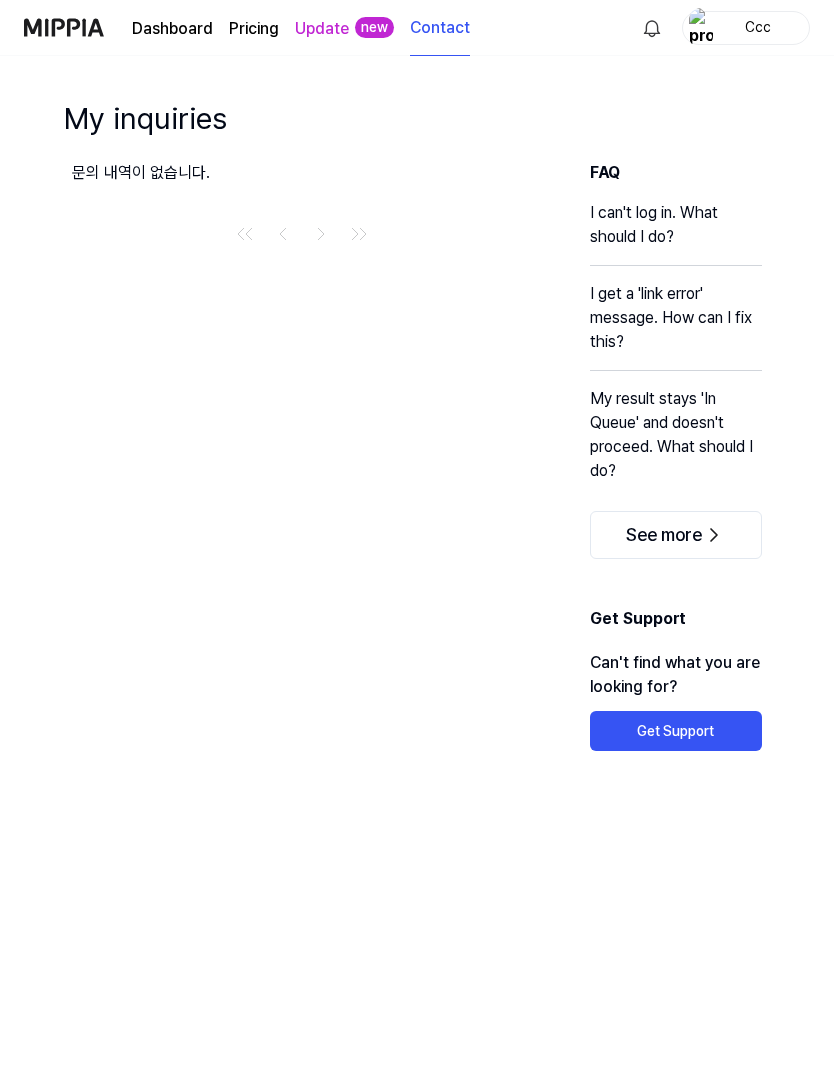 click at bounding box center (321, 234) 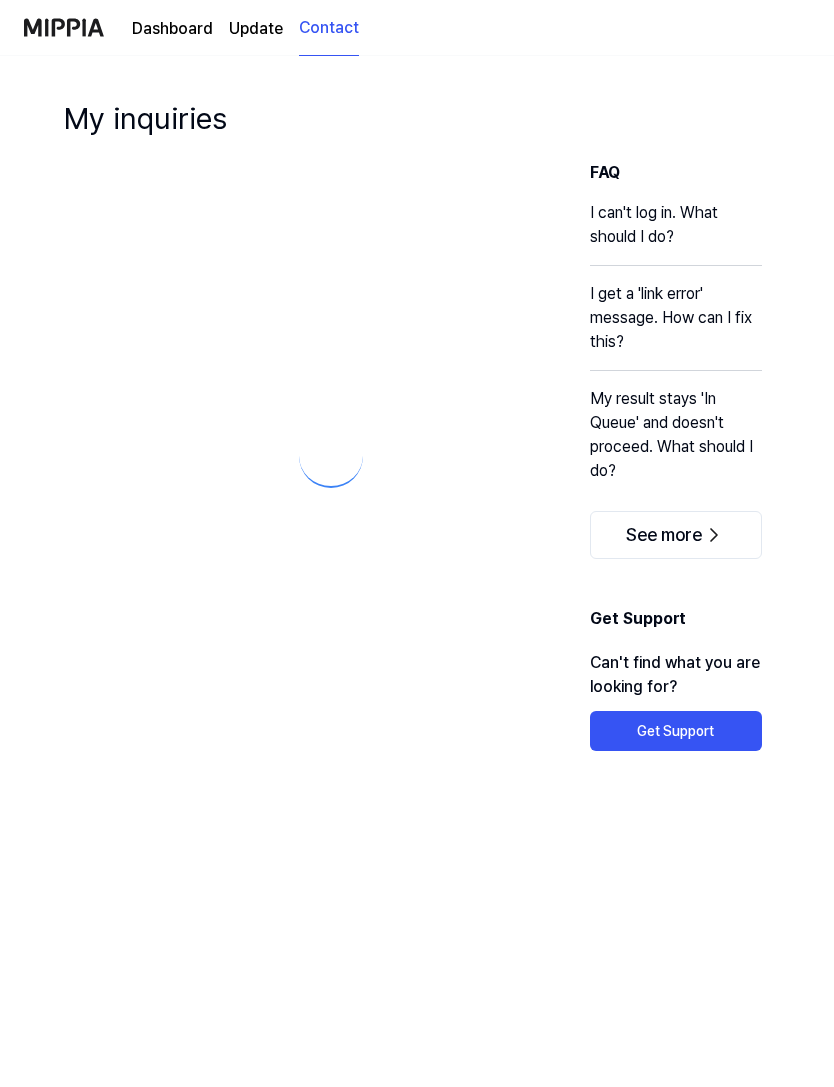 scroll, scrollTop: 0, scrollLeft: 0, axis: both 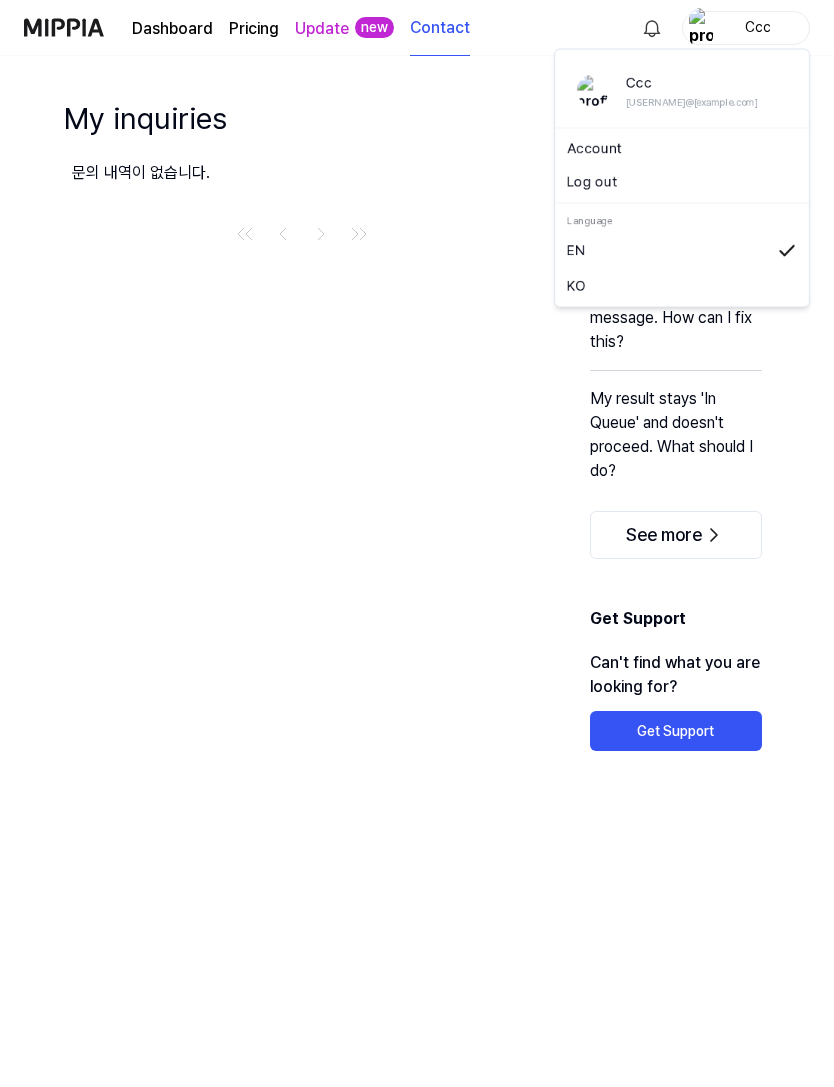 click on "Ccc" at bounding box center (758, 27) 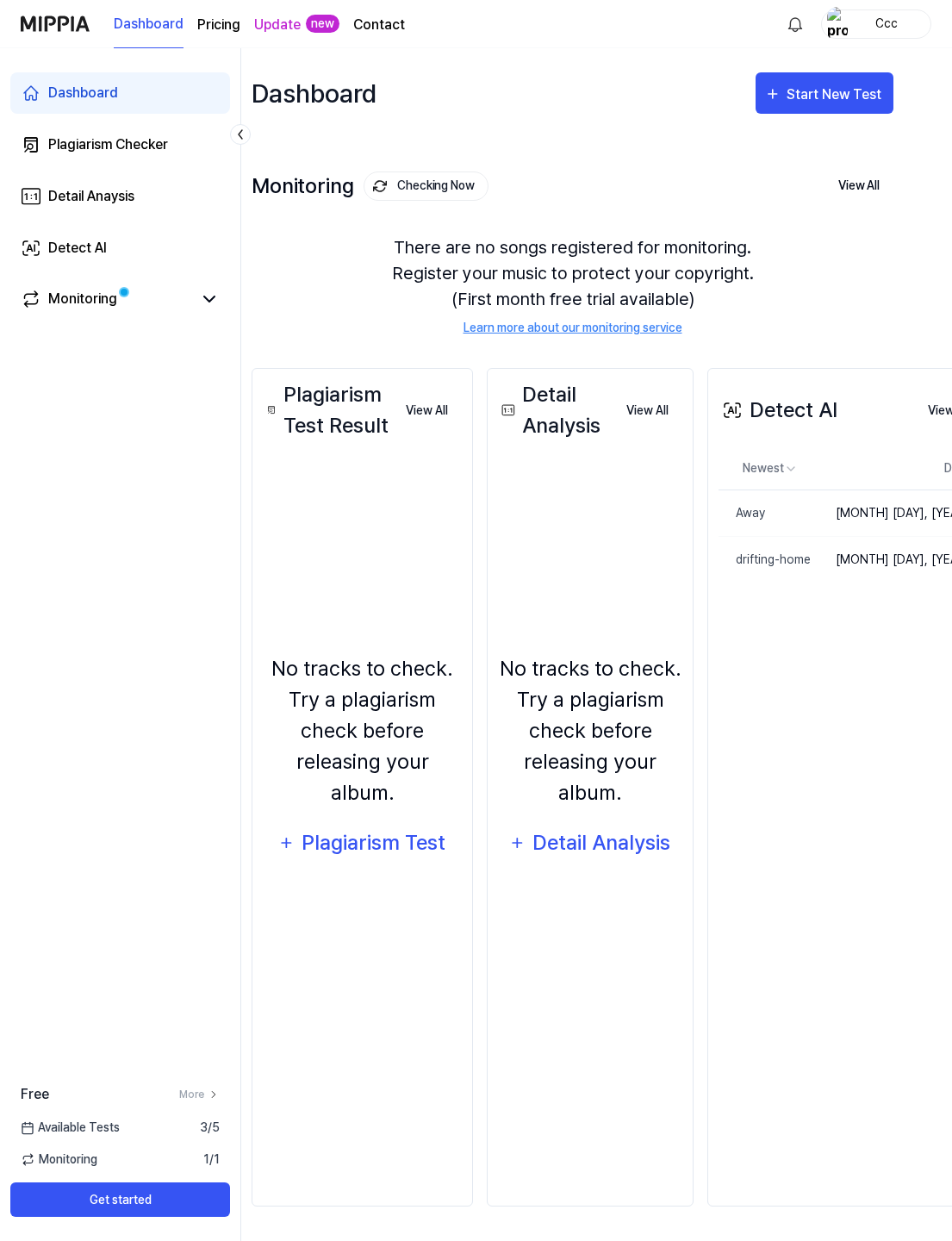 scroll, scrollTop: 55, scrollLeft: 24, axis: both 